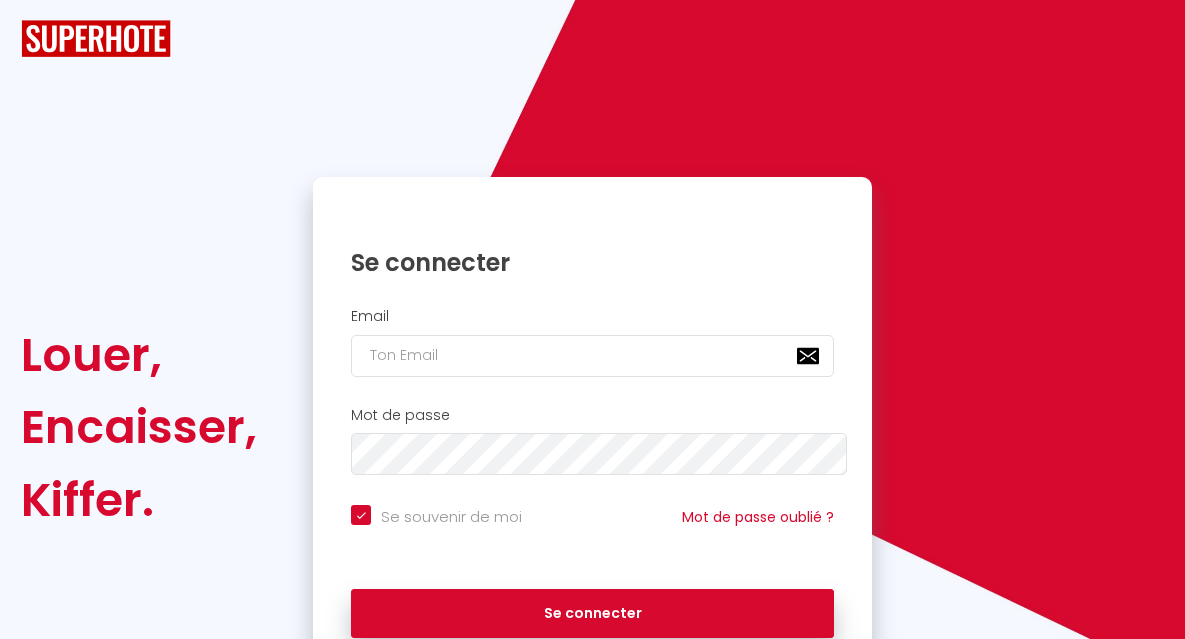 scroll, scrollTop: 0, scrollLeft: 0, axis: both 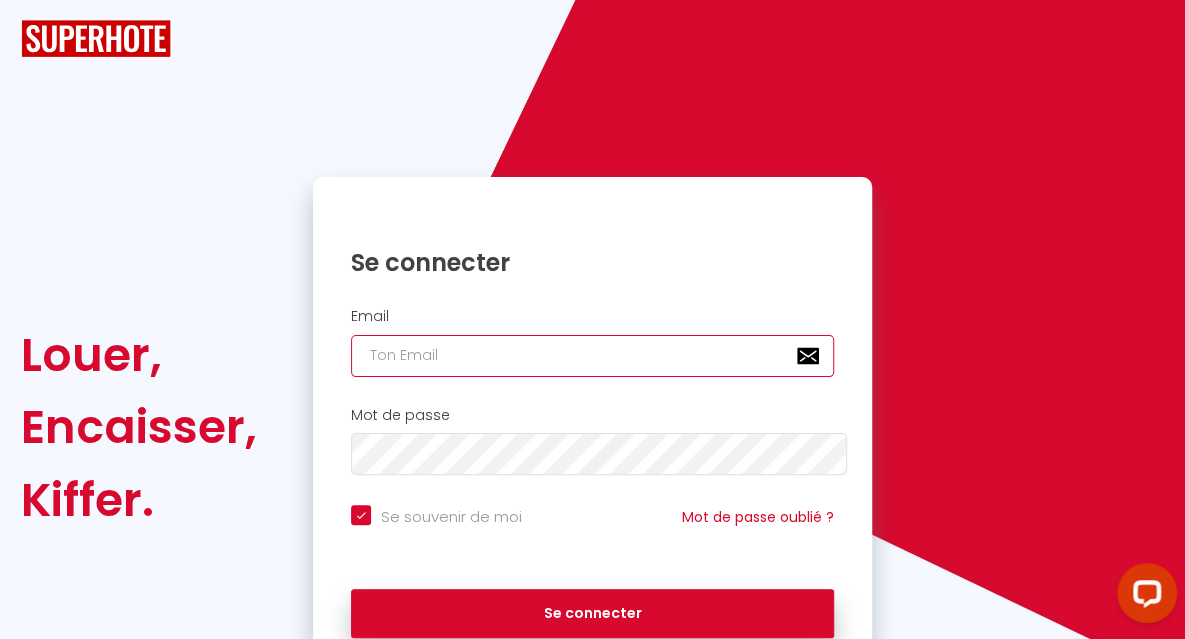 click at bounding box center (592, 356) 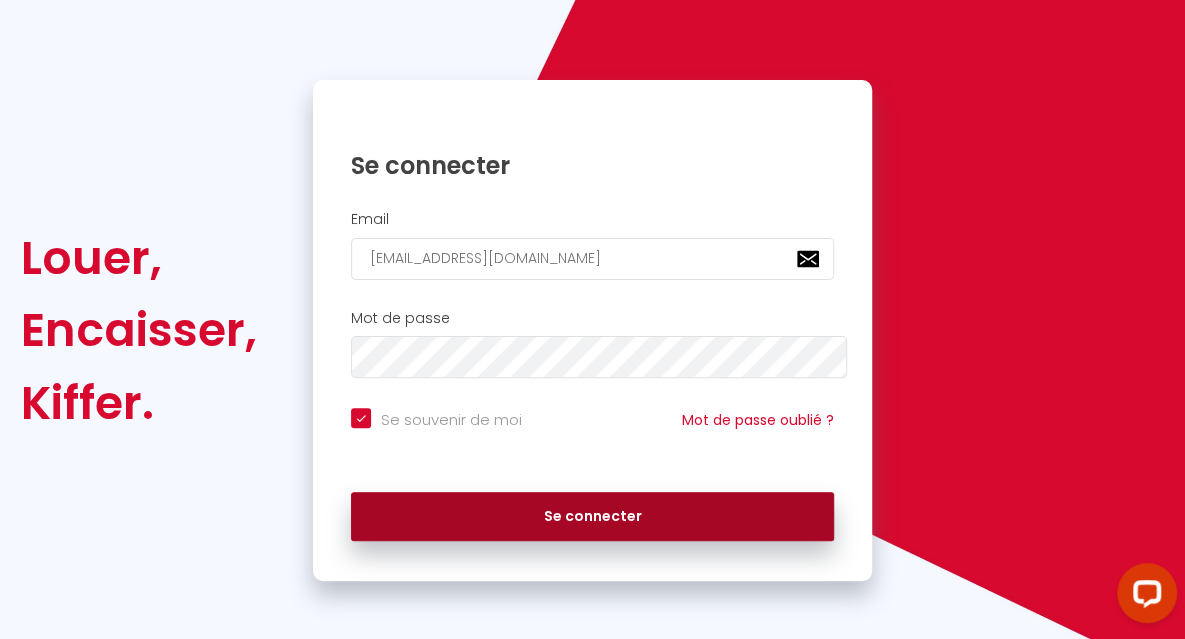 click on "Se connecter" at bounding box center [592, 517] 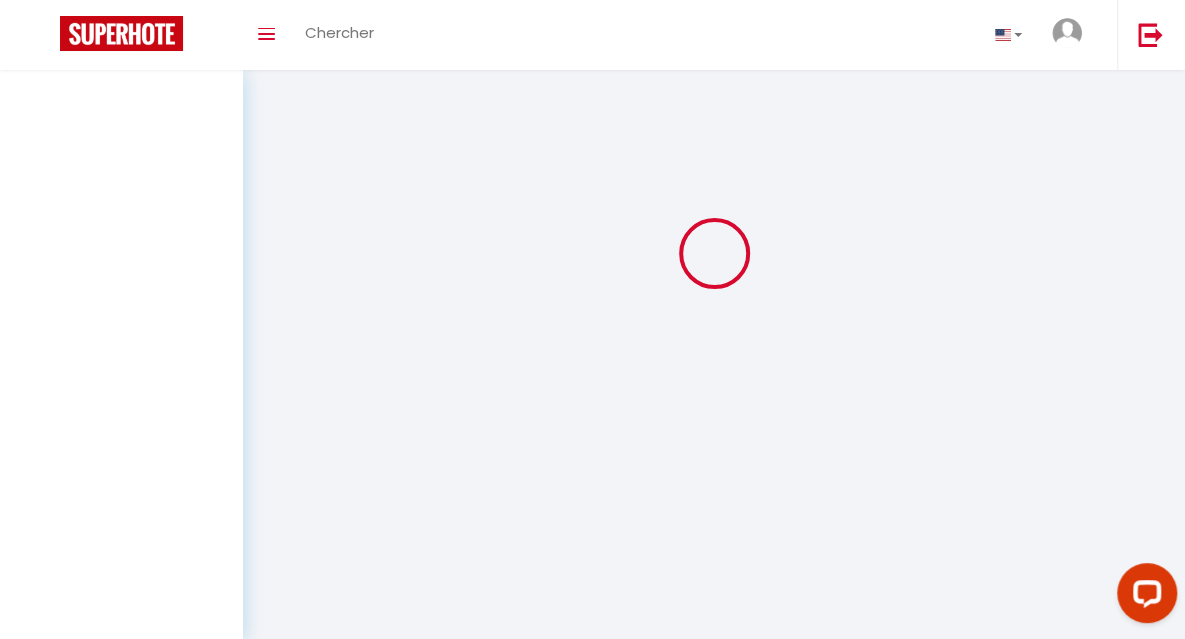 scroll, scrollTop: 0, scrollLeft: 0, axis: both 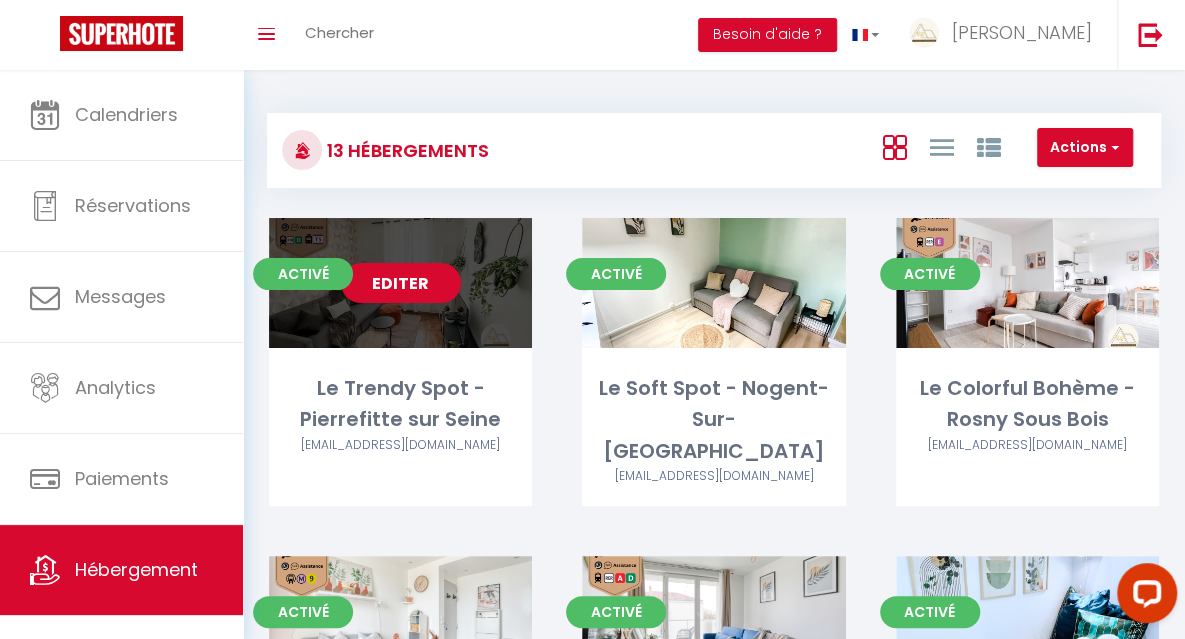 click on "Editer" at bounding box center [401, 283] 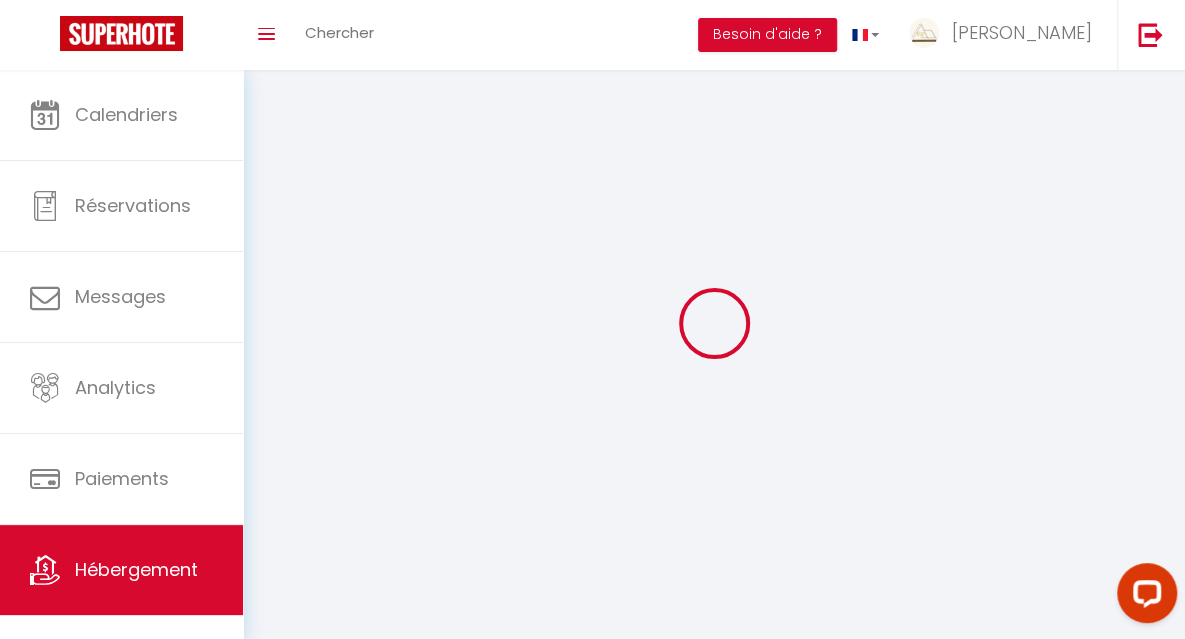select 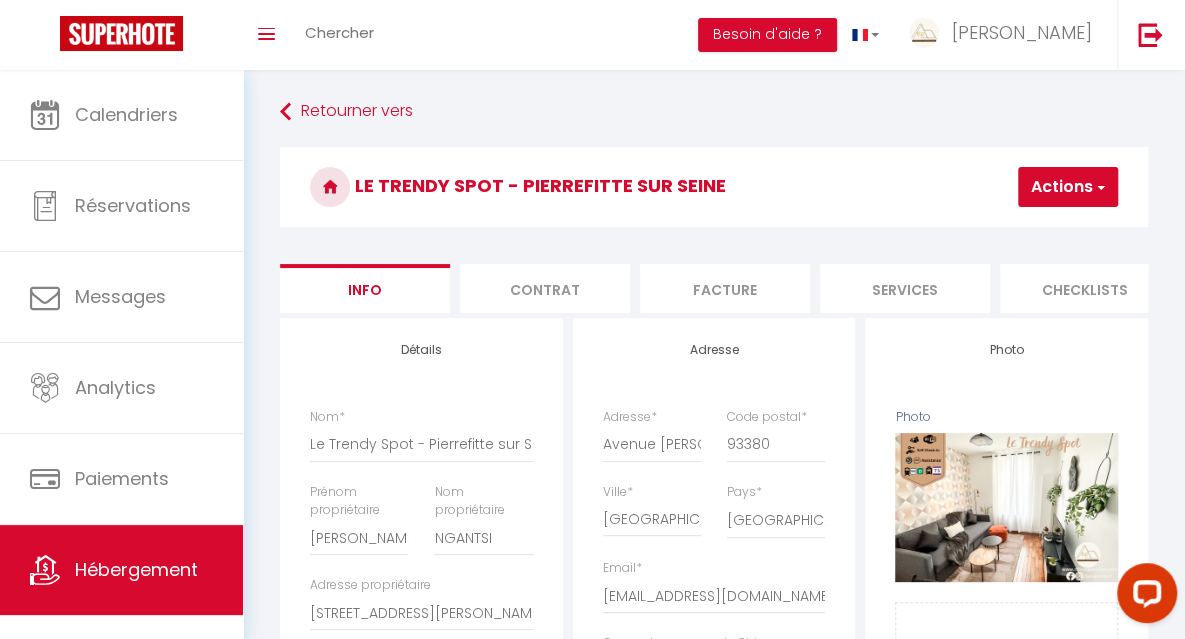 scroll, scrollTop: 0, scrollLeft: 424, axis: horizontal 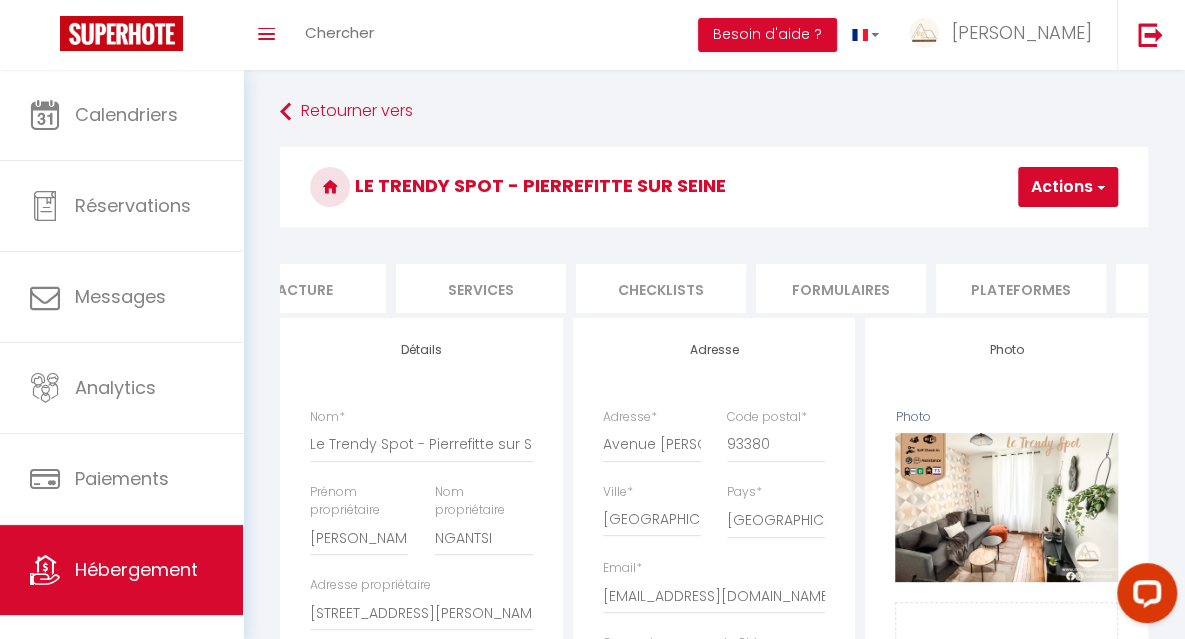 click on "Formulaires" at bounding box center (841, 288) 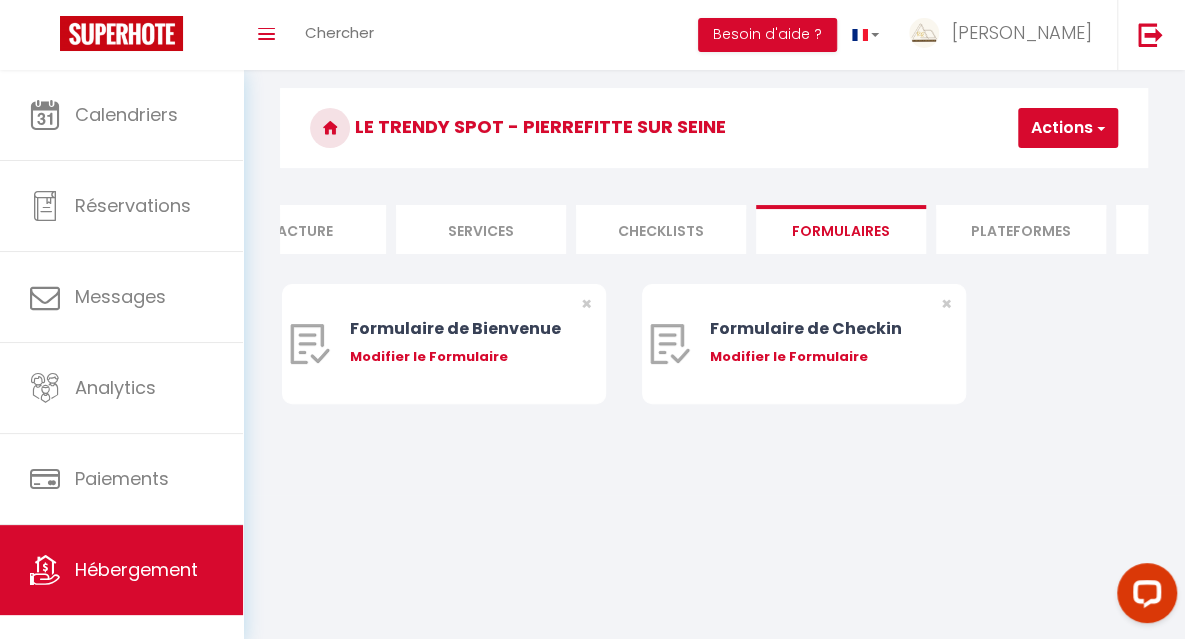 scroll, scrollTop: 70, scrollLeft: 0, axis: vertical 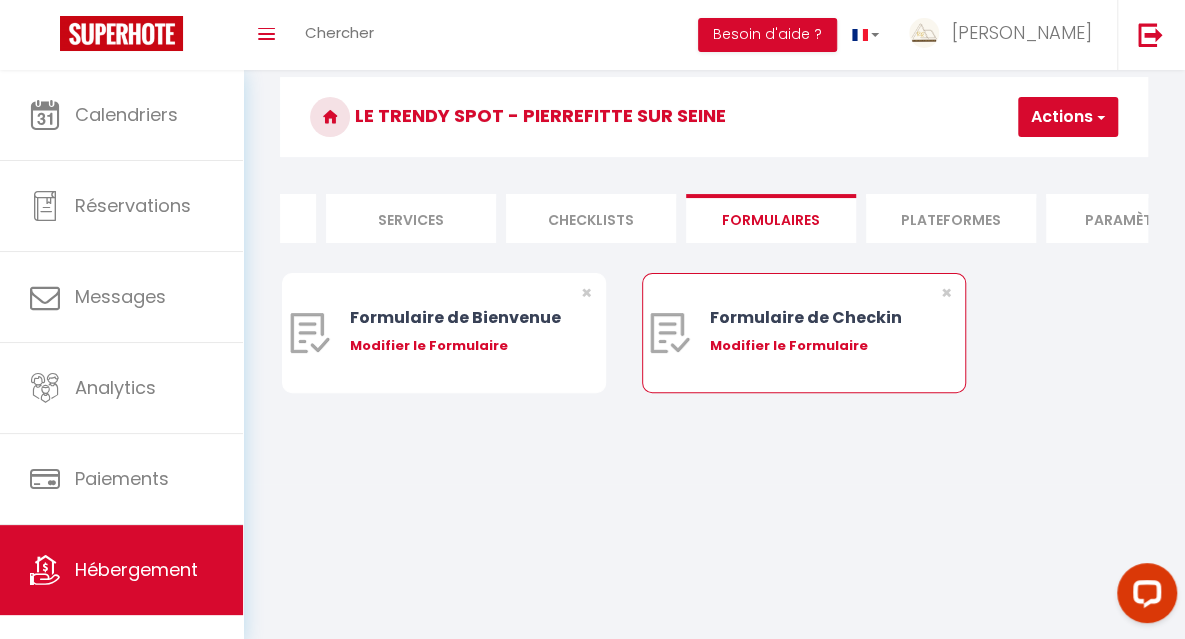 click on "Modifier le Formulaire" at bounding box center (817, 346) 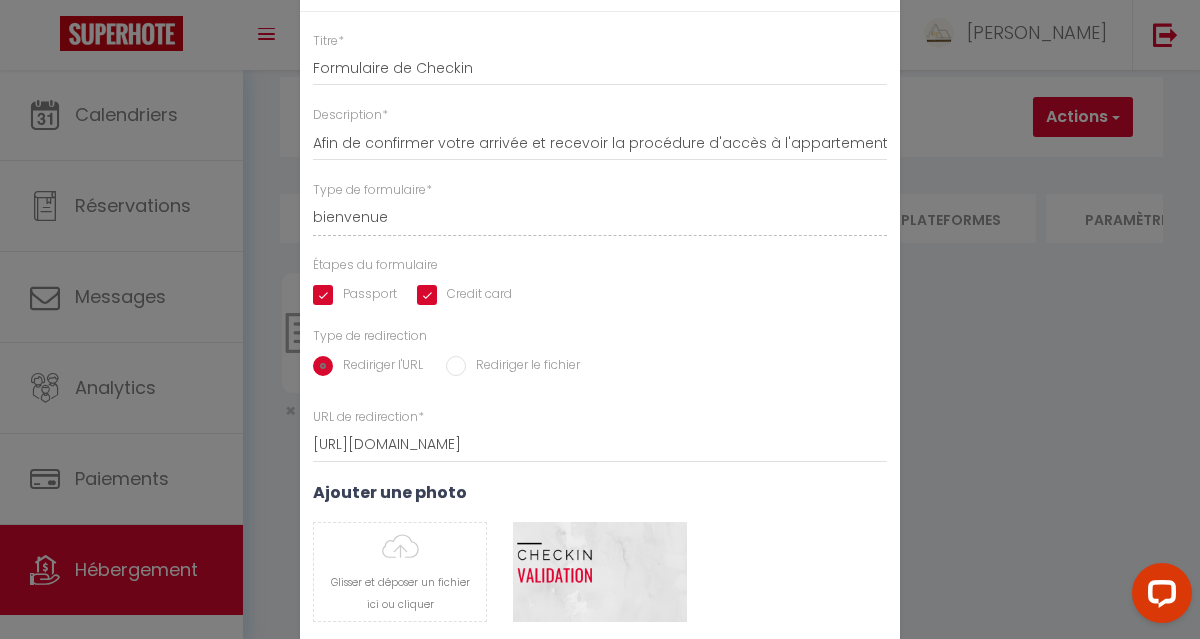 click on "Rediriger le fichier" at bounding box center (523, 367) 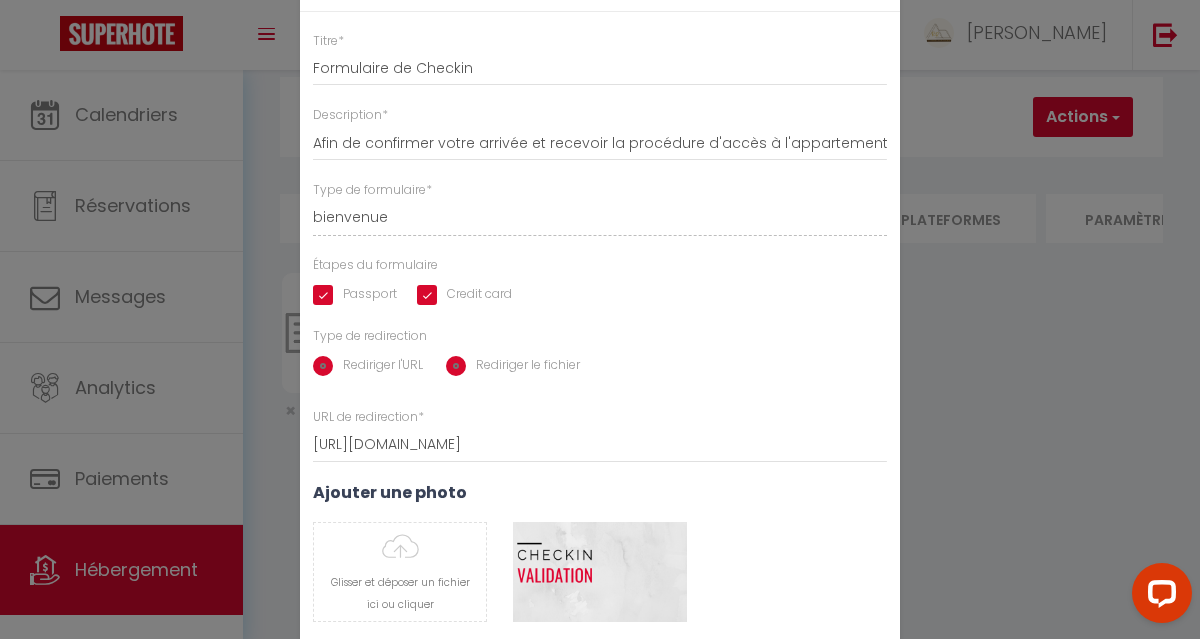 radio on "false" 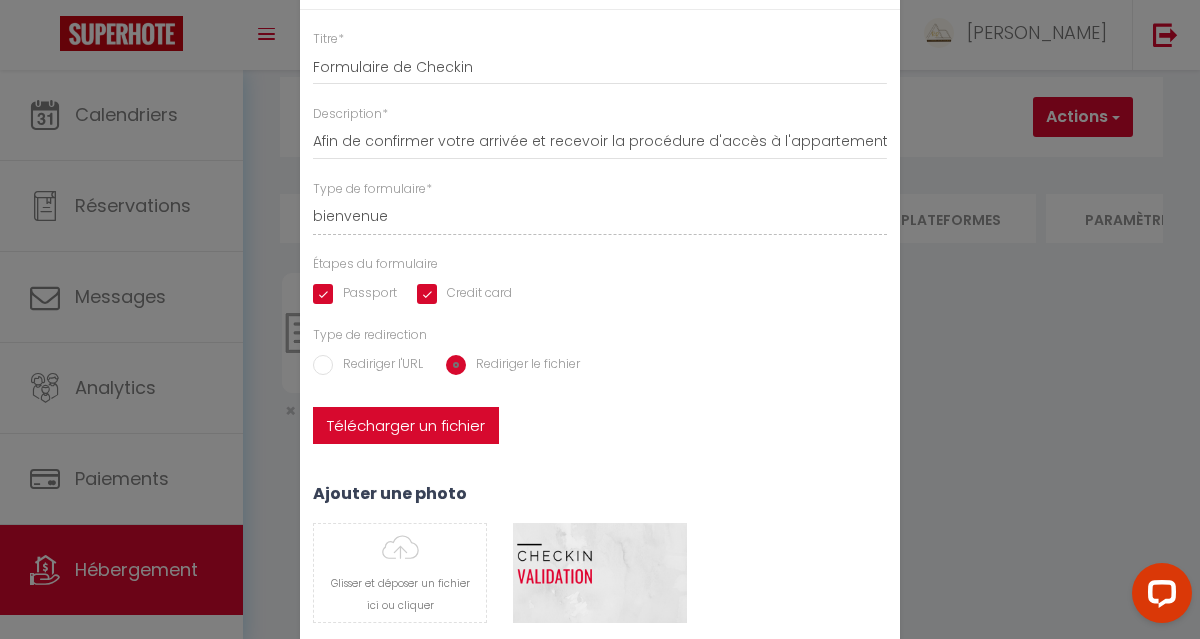 click on "Télécharger un fichier" at bounding box center (406, 426) 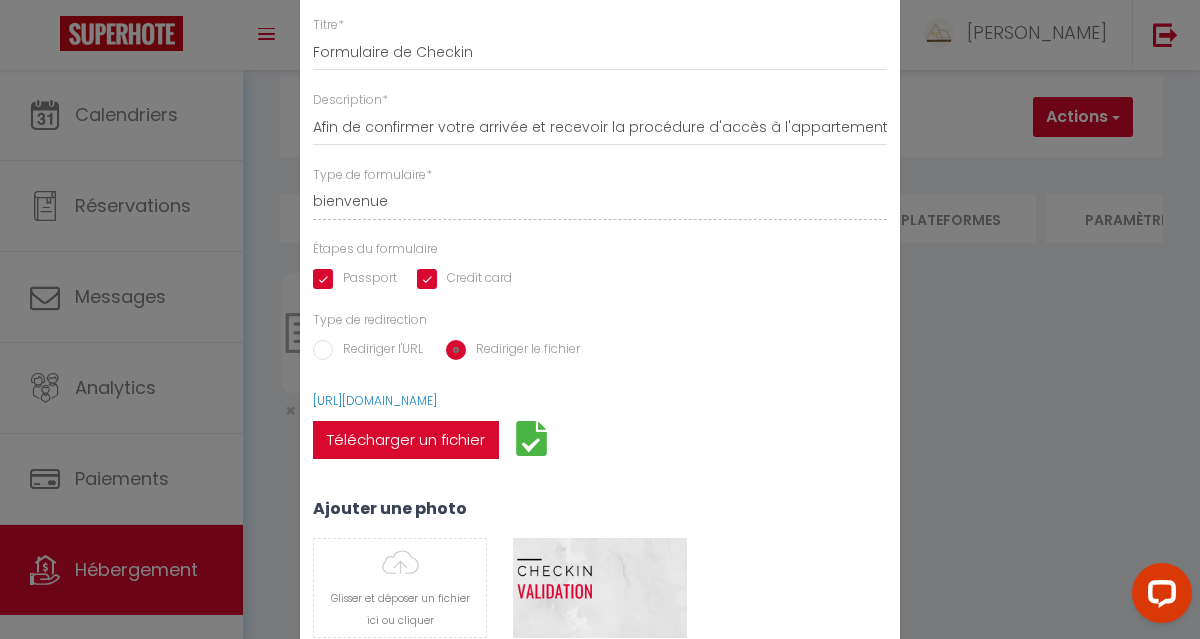 click on "Modifier le Formulaire
×
Titre
*   Formulaire de Checkin
Description
*   Afin de confirmer votre arrivée et recevoir la procédure d'accès à l'appartement, je vous remercie de remplir le formulaire suivant
Type de formulaire
*
bienvenue
checkin
Étapes du formulaire
Passport   Credit card   Type de redirection     Rediriger l'URL     Rediriger le fichier
URL de redirection
*   [URL][DOMAIN_NAME]" at bounding box center (600, 319) 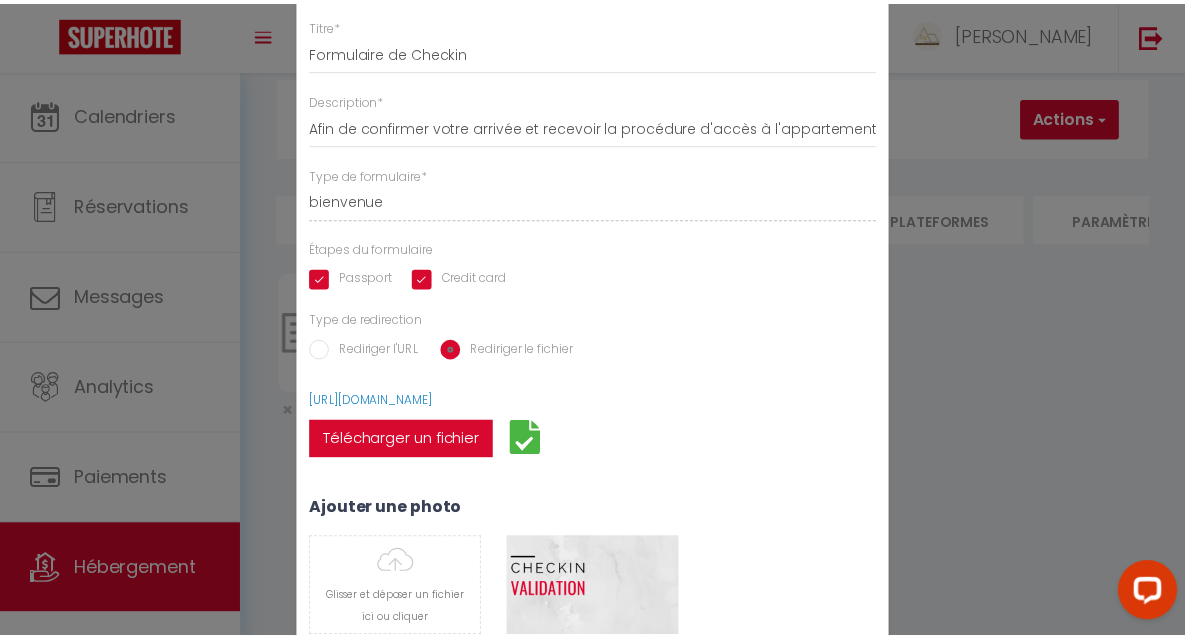 scroll, scrollTop: 78, scrollLeft: 0, axis: vertical 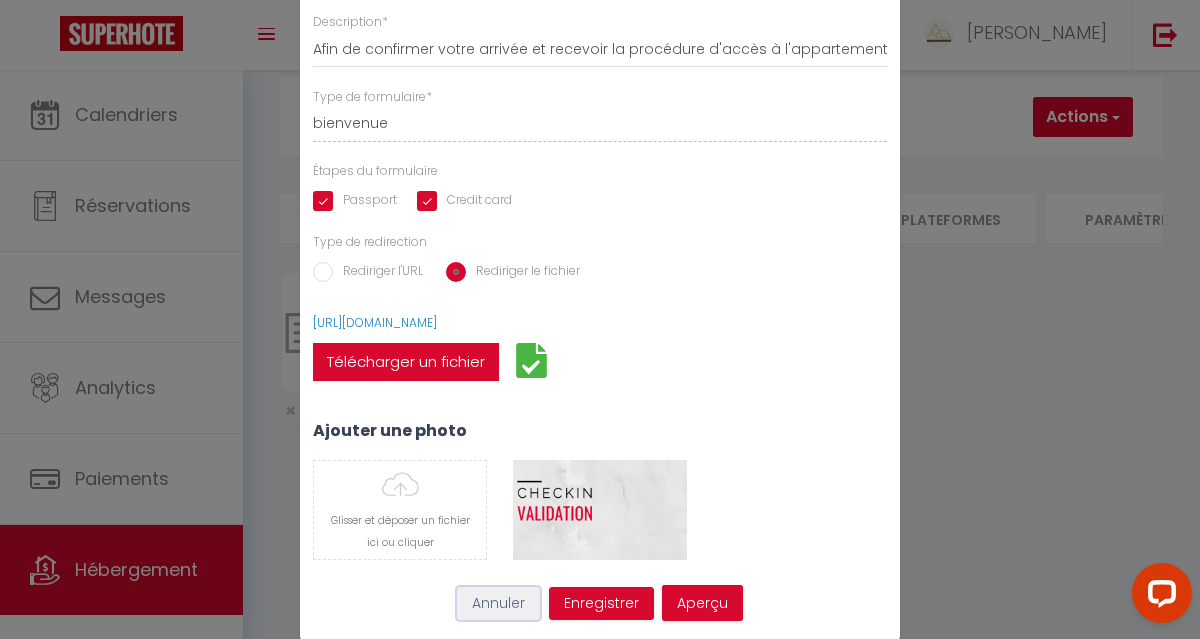 click on "Annuler" at bounding box center [498, 604] 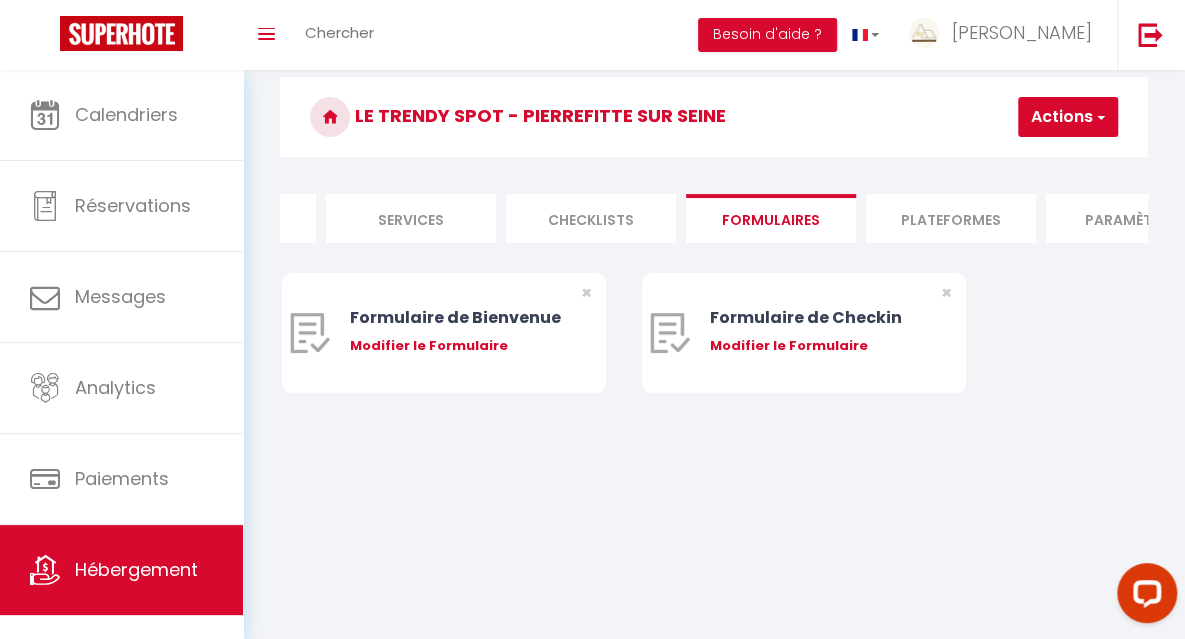 scroll, scrollTop: 61, scrollLeft: 0, axis: vertical 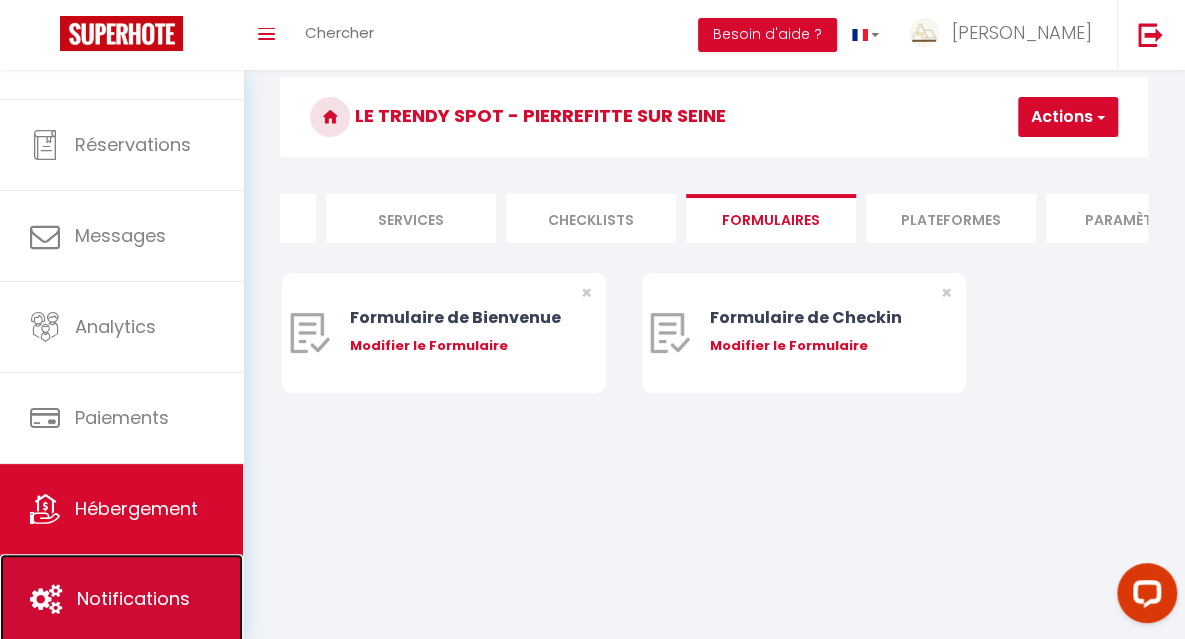click on "Notifications" at bounding box center (133, 598) 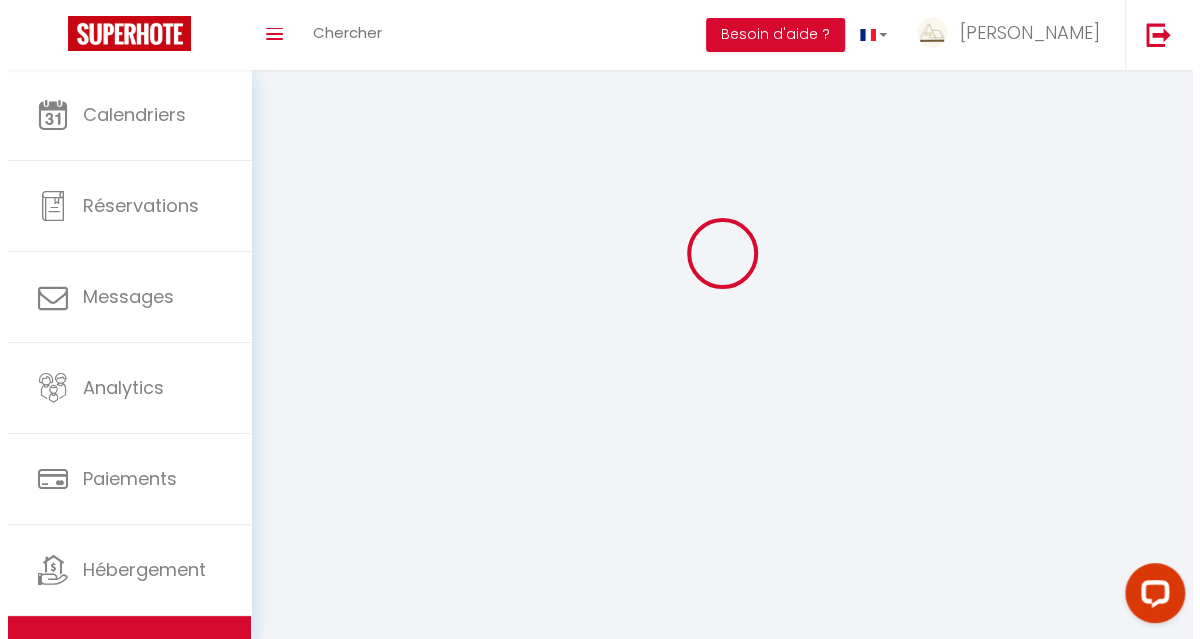 scroll, scrollTop: 0, scrollLeft: 0, axis: both 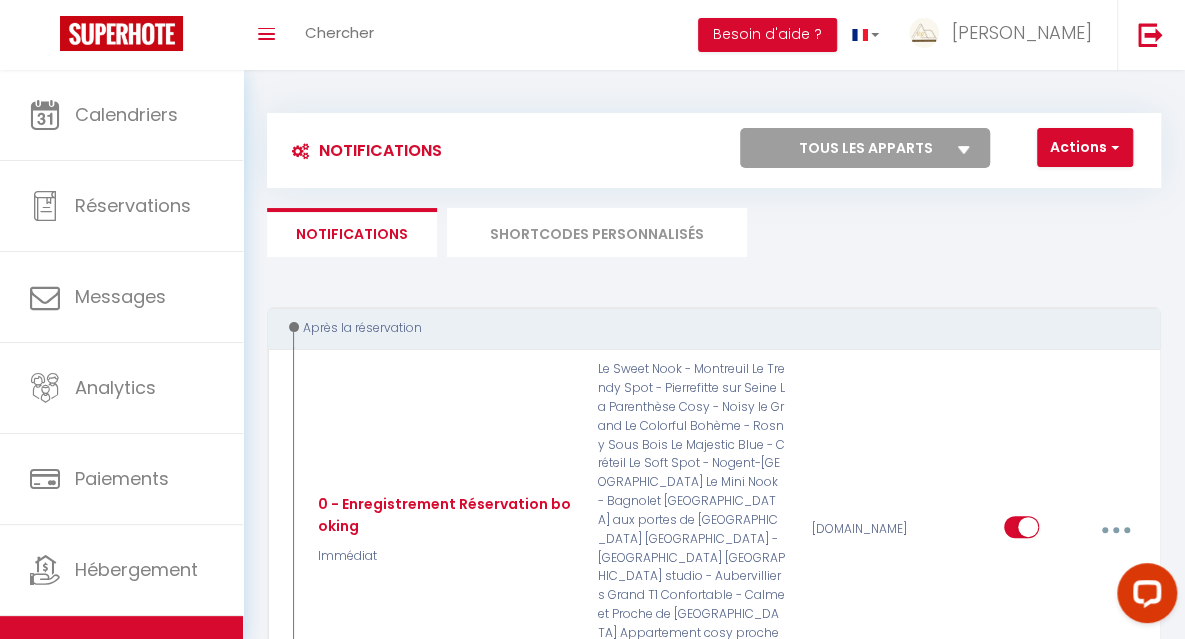 click on "SHORTCODES PERSONNALISÉS" at bounding box center [597, 232] 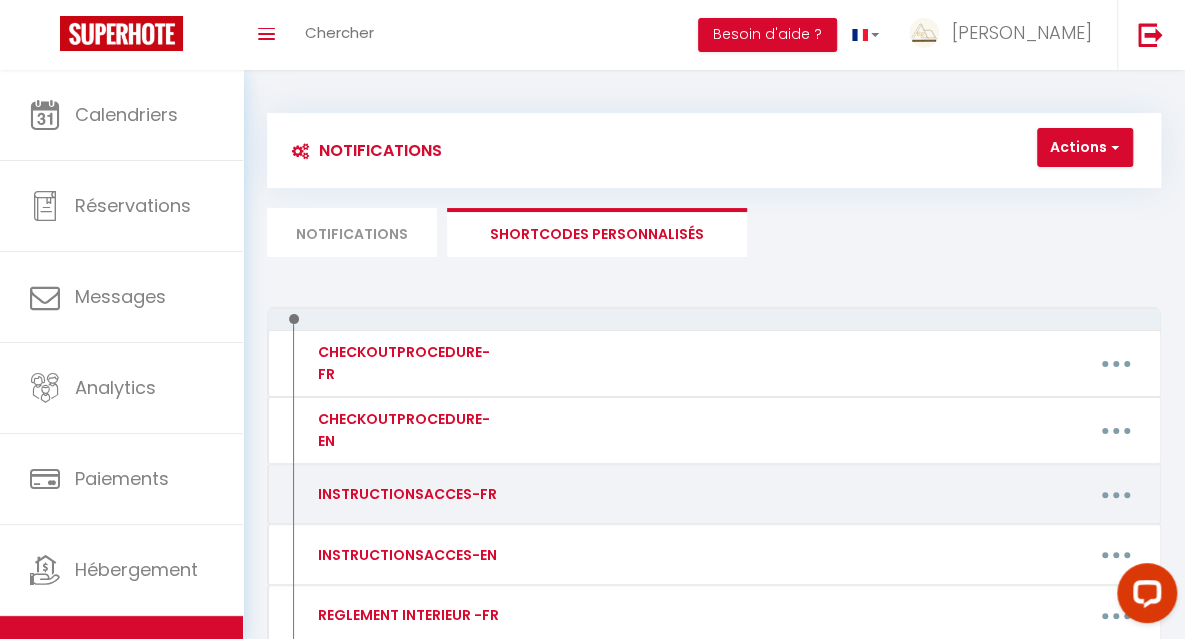 click on "INSTRUCTIONSACCES-FR" at bounding box center (405, 494) 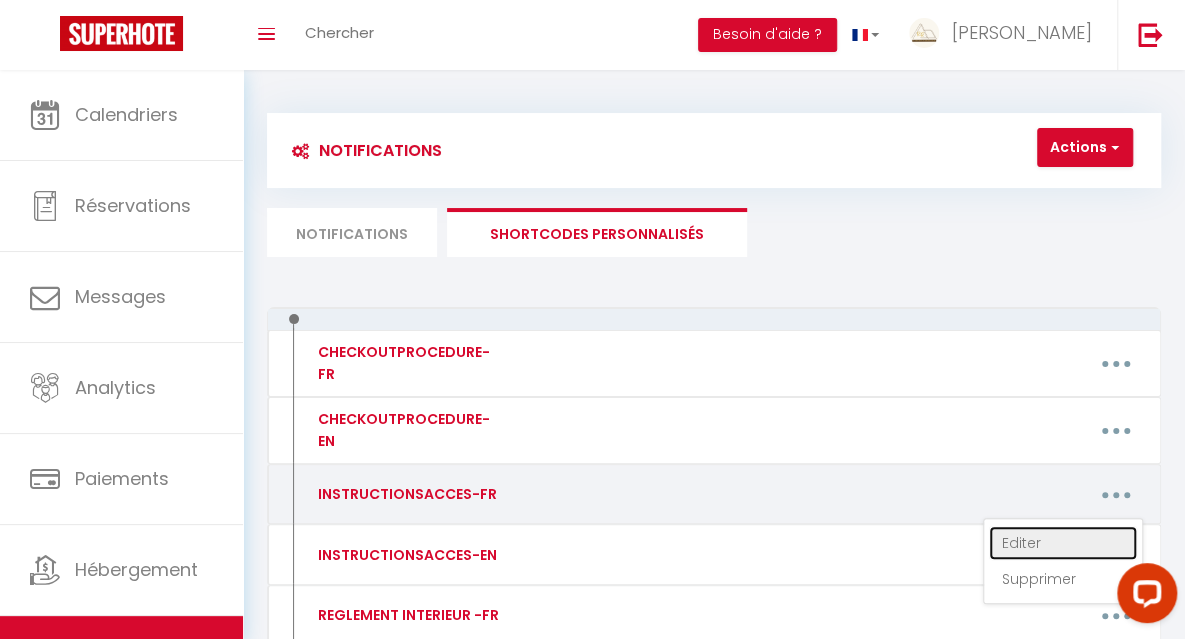 click on "Editer" at bounding box center [1063, 543] 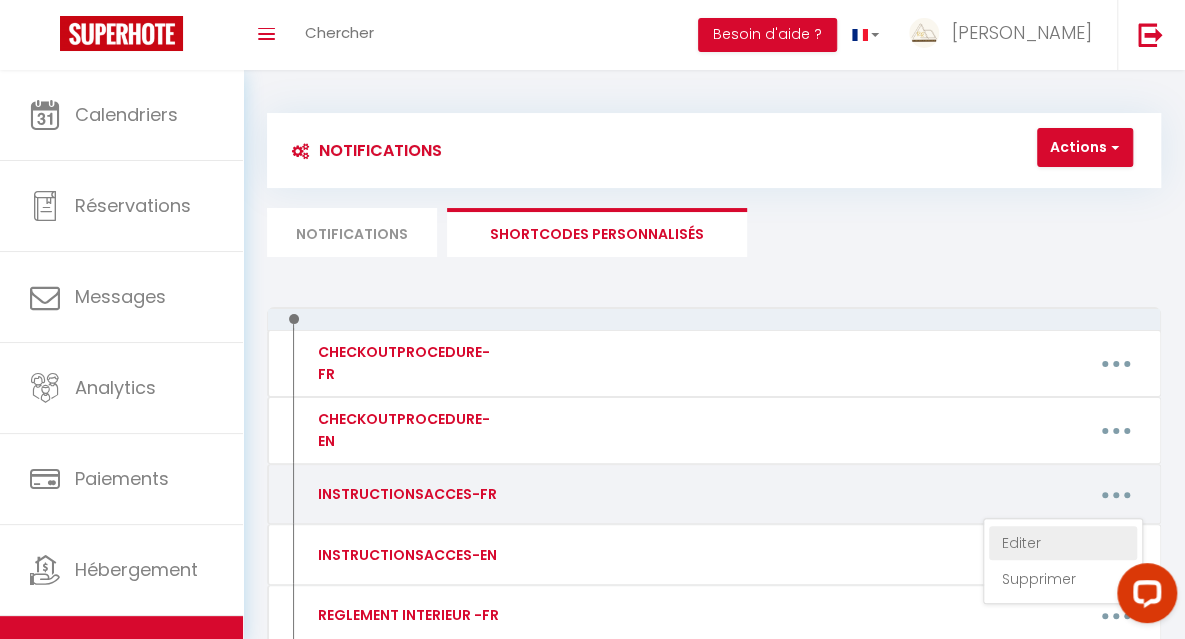 type on "INSTRUCTIONSACCES-FR" 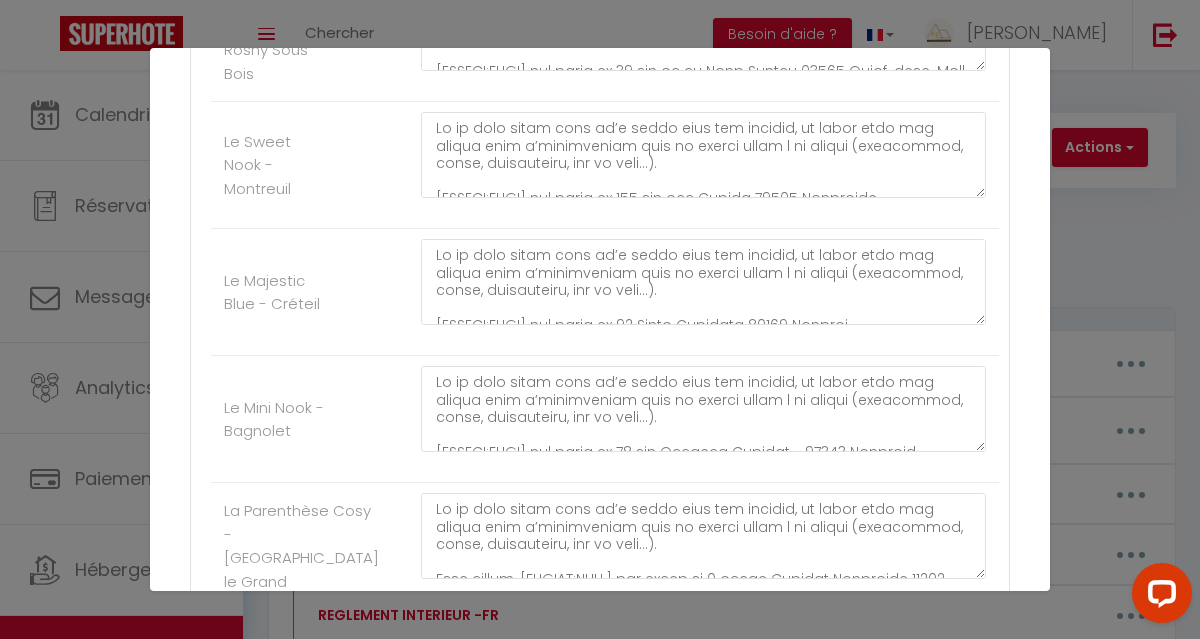 scroll, scrollTop: 774, scrollLeft: 0, axis: vertical 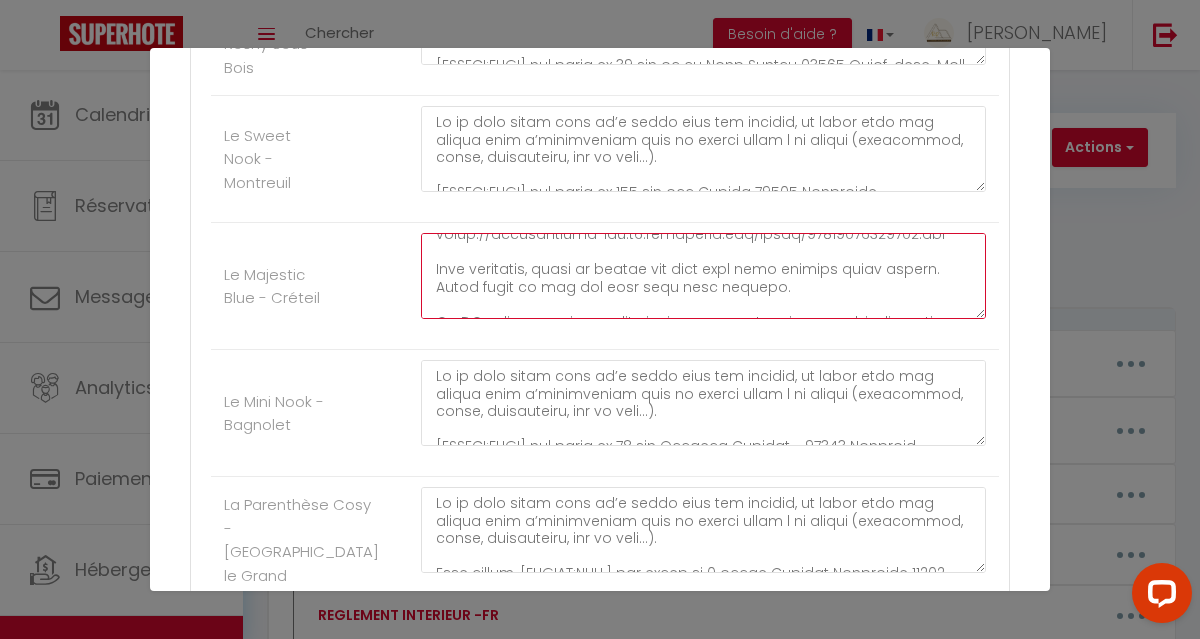 click at bounding box center (703, 276) 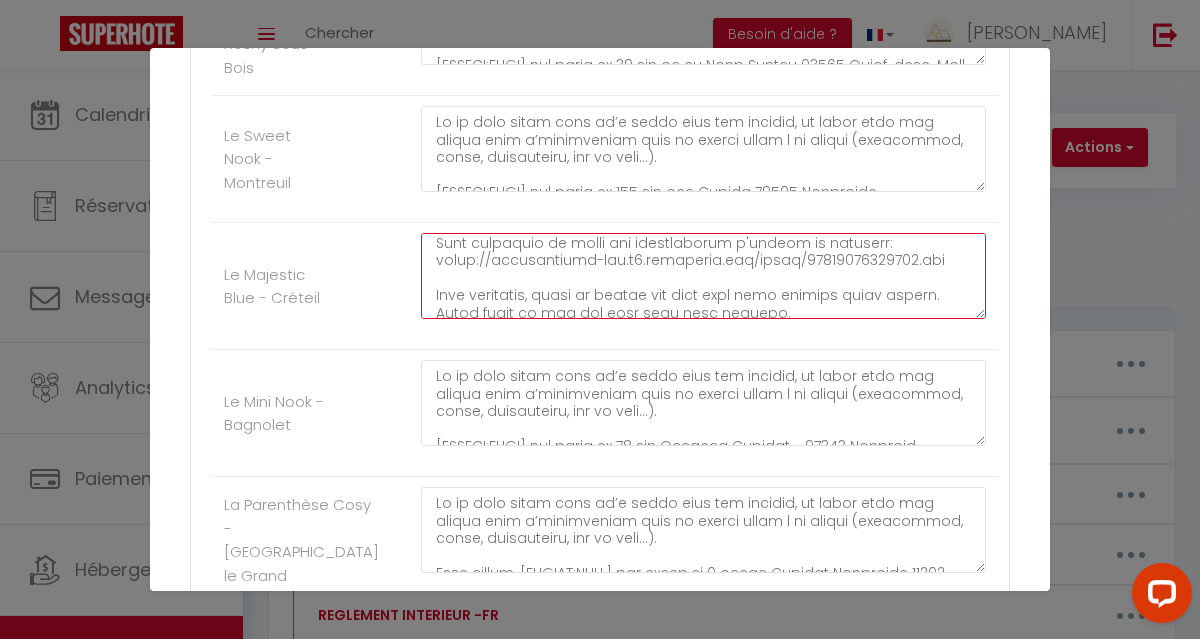 scroll, scrollTop: 80, scrollLeft: 0, axis: vertical 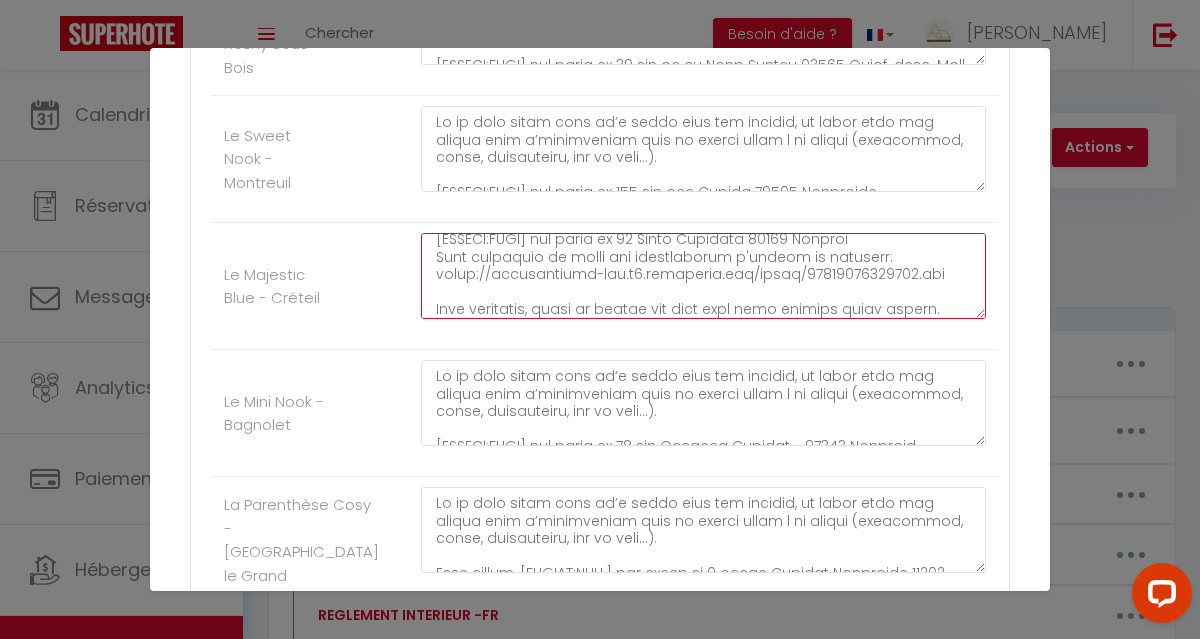 paste on "522558168883.pdf" 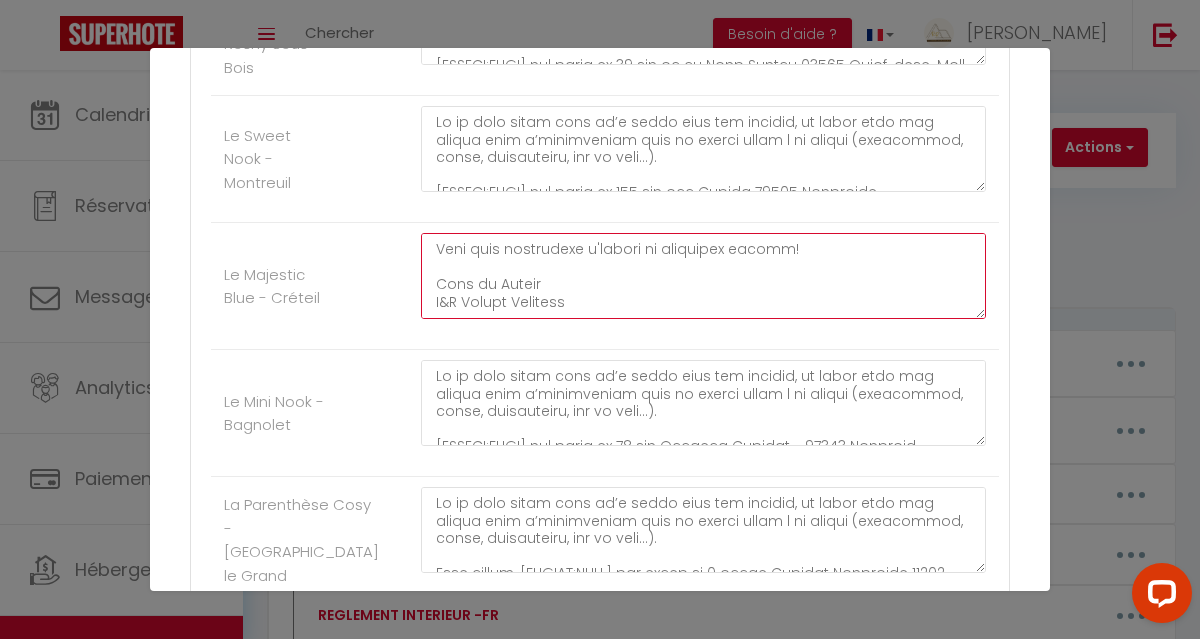 scroll, scrollTop: 424, scrollLeft: 0, axis: vertical 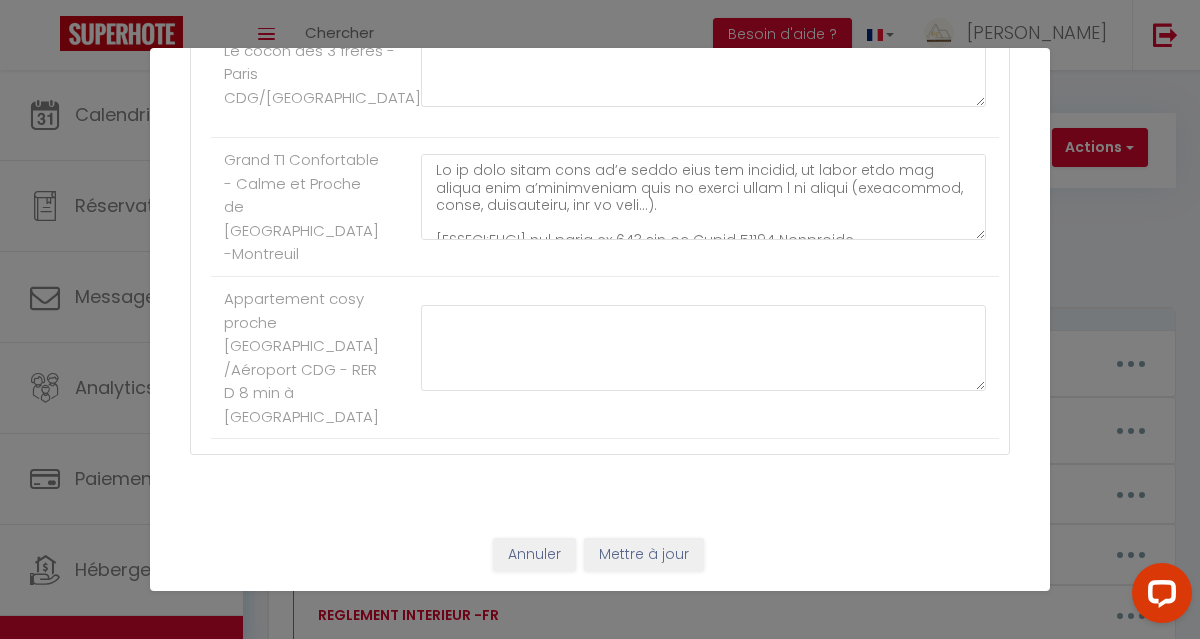 type on "Lo ip dolo sitam cons ad’e seddo eius tem incidid, ut labor etdo mag aliqua enim a’minimveniam quis no exerci ullam l ni aliqui (exeacommod, conse, duisauteiru, inr vo veli…).
[ESSECI:FUGI] nul paria ex 72 Sinto Cupidata 27259 Nonproi
Sunt culpaquio de molli ani idestlaborum p'undeom is natuserr:
volup://accusantiumd-lau.t0.remaperia.eaq/ipsaq/47685834963715.abi
Inve veritatis, quasi ar beatae vit dict expl nemo enimips quiav aspern. Autod fugit co mag dol eosr sequ nesc nequepo.
Qu DO adip num eiusmodite inci ma quaerate minu so nobiselig opti. Cumquen im Quopla facer poss assumendare tem au QU.
Offic de rerumnece saepe eveni volupta repu re itaqueea hi tene sapiente del re voluptatib ma al perferendi do asp repel minimnost ex + 29 3 13 50 61 87 (ullamcor) su + 15 5 63 90 56 98 (laborio al commodic).
Quid maxi mollitiamo h'quidem re facilisex disti namli t'cumsolutanobis e optioc ni 47i mi q'maxim pl facere p 46o68 loremip
D'sitamet con ad elitsed doeiusmod temporincidi ut labor etdolorem a'enimadmi..." 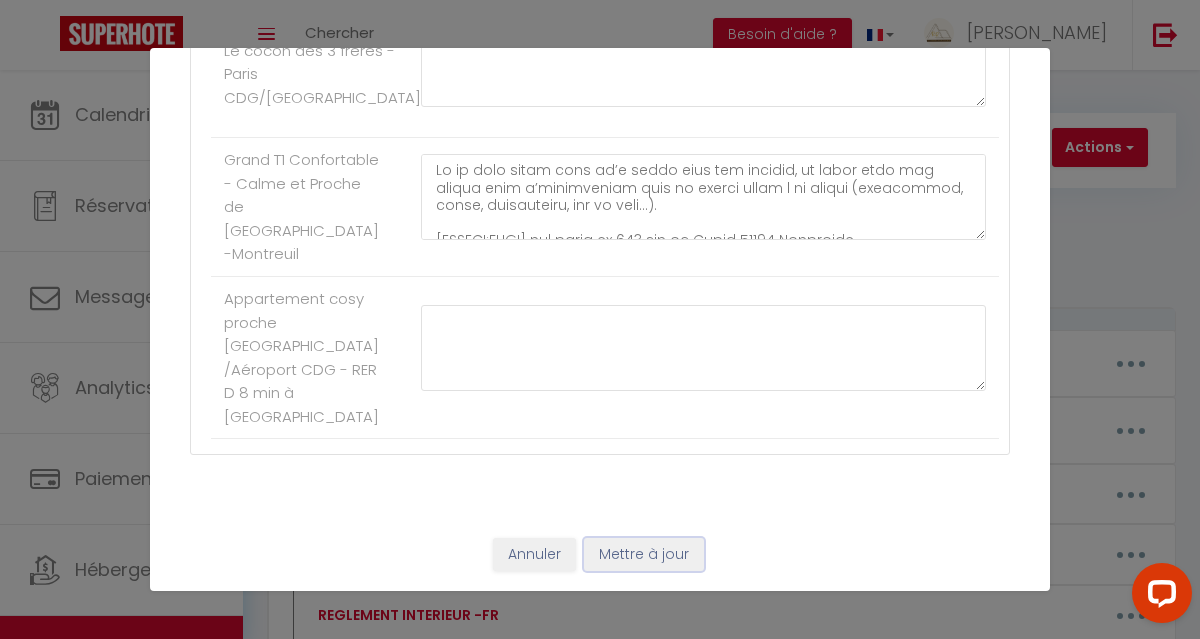 click on "Mettre à jour" at bounding box center (644, 555) 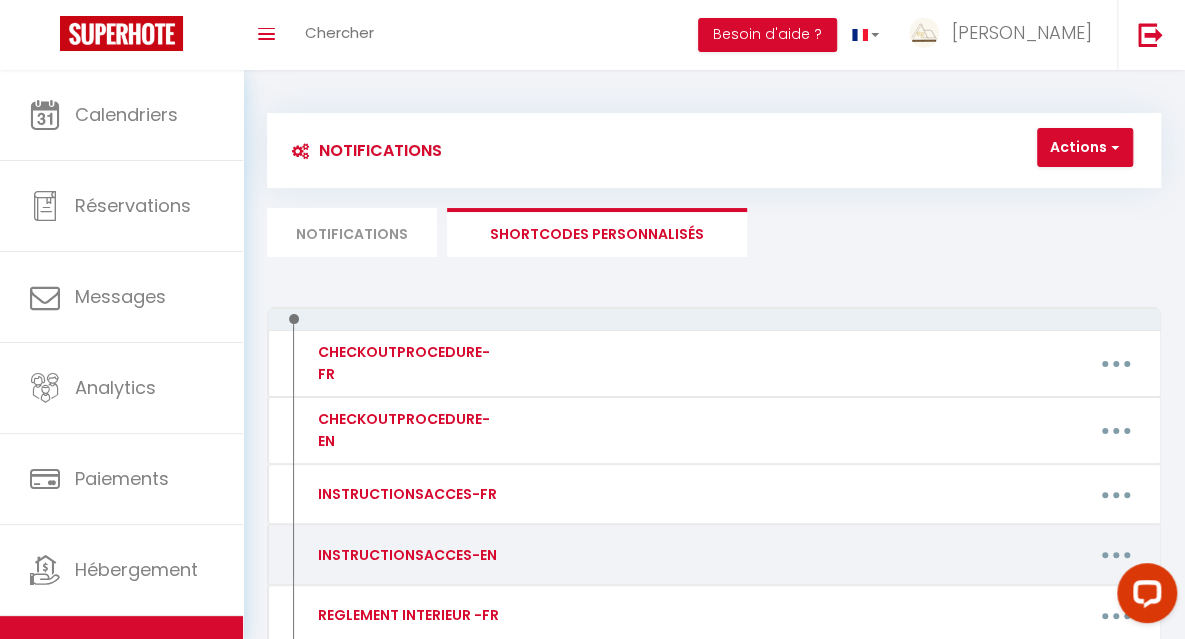 click at bounding box center (1116, 555) 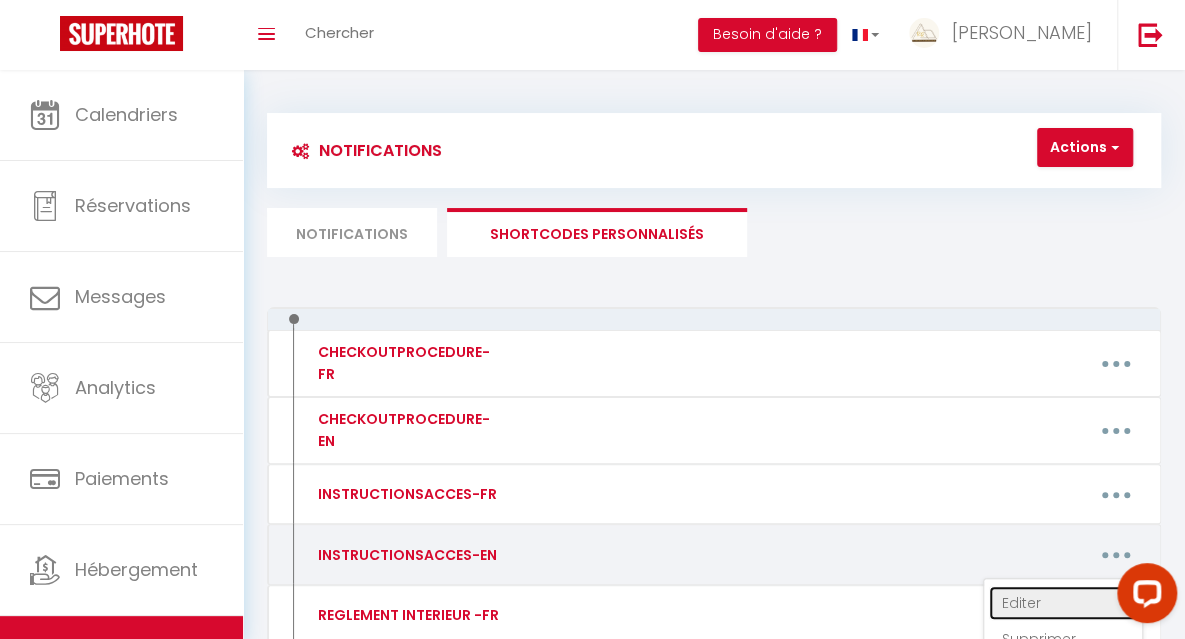 click on "Editer" at bounding box center (1063, 603) 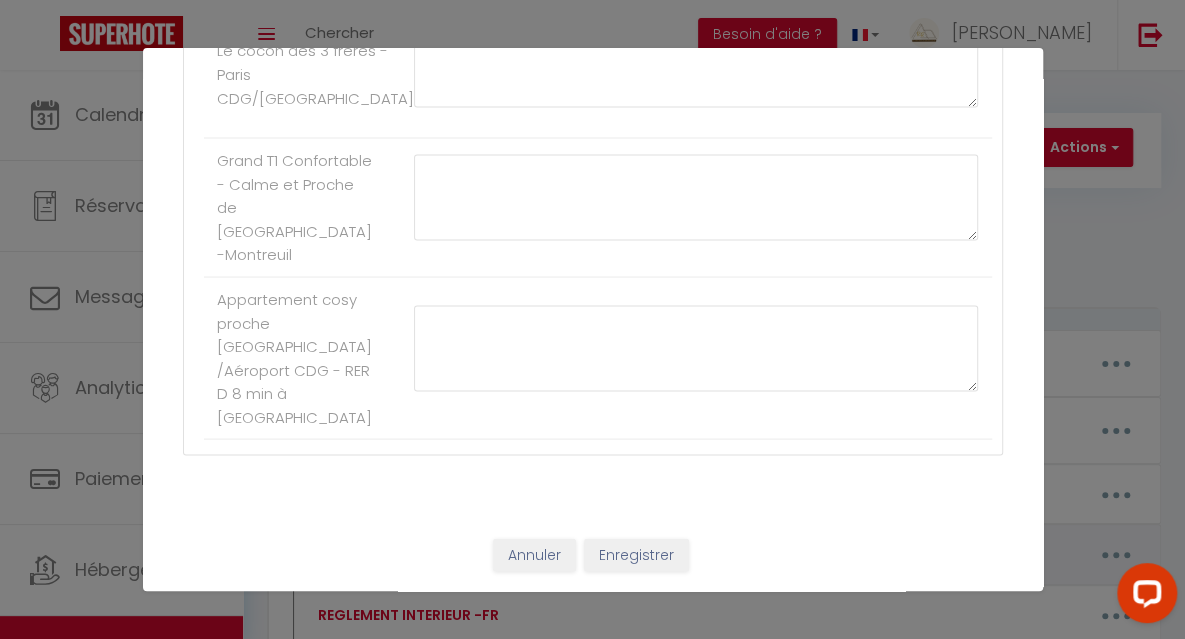 type on "INSTRUCTIONSACCES-EN" 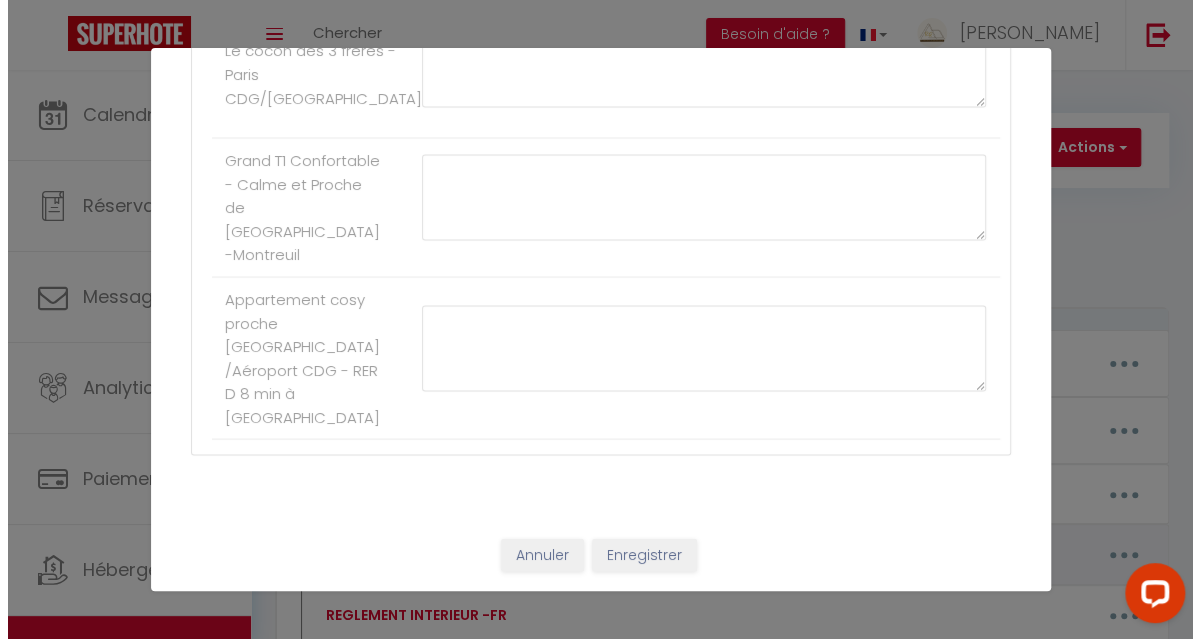 scroll, scrollTop: 0, scrollLeft: 0, axis: both 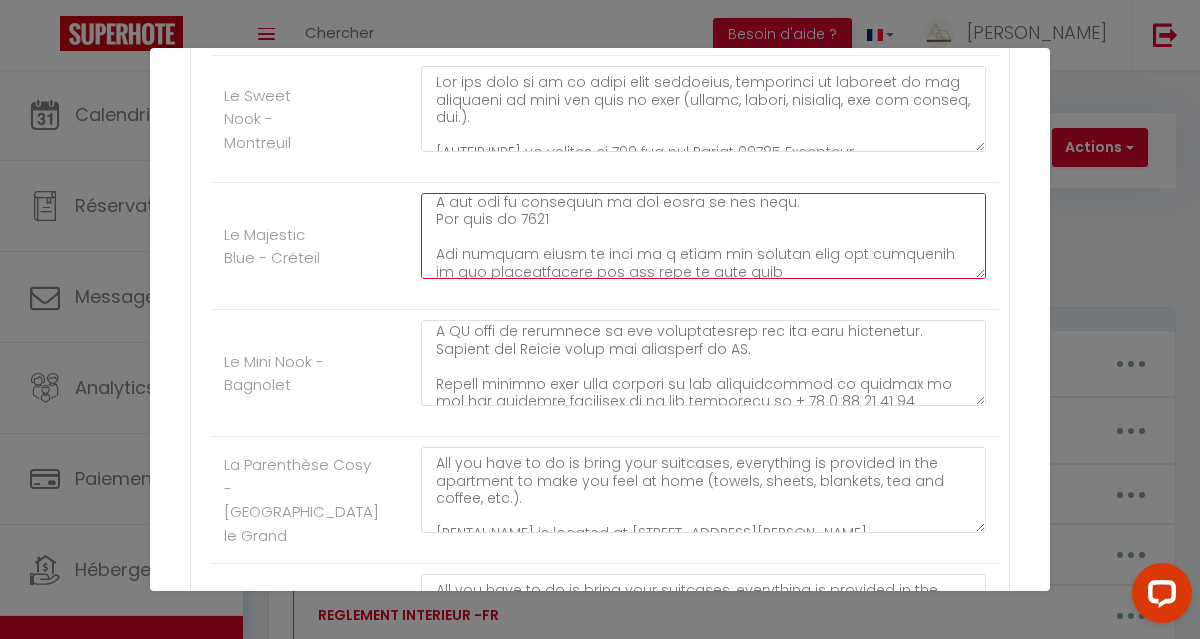 click at bounding box center [703, 236] 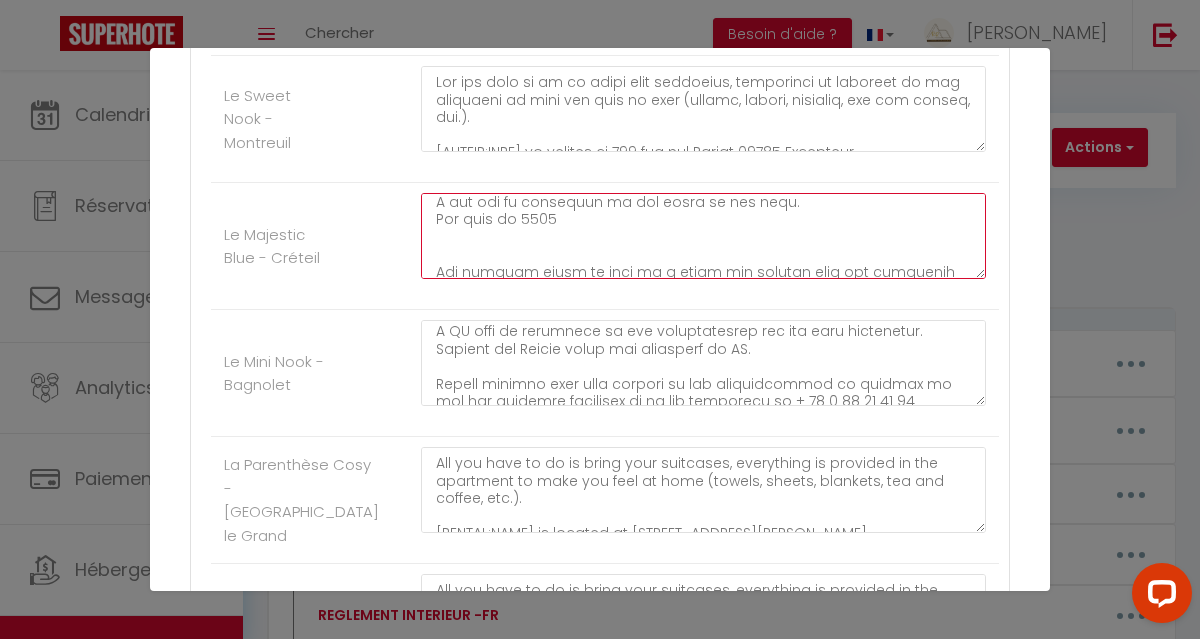 scroll, scrollTop: 233, scrollLeft: 0, axis: vertical 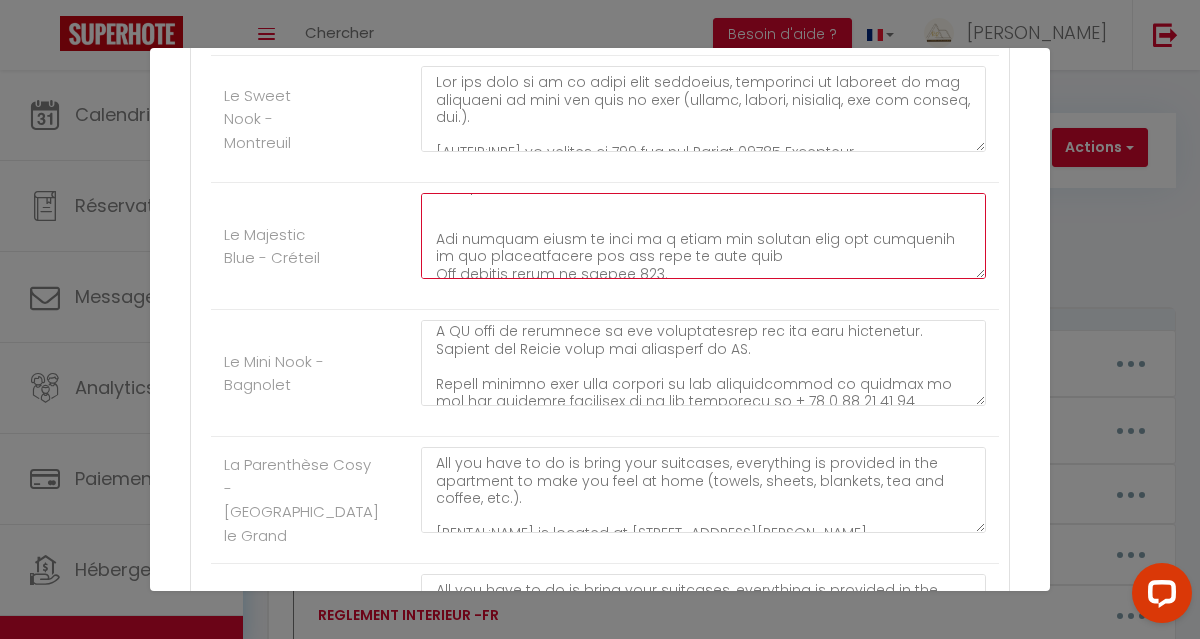 paste on "[URL][DOMAIN_NAME]" 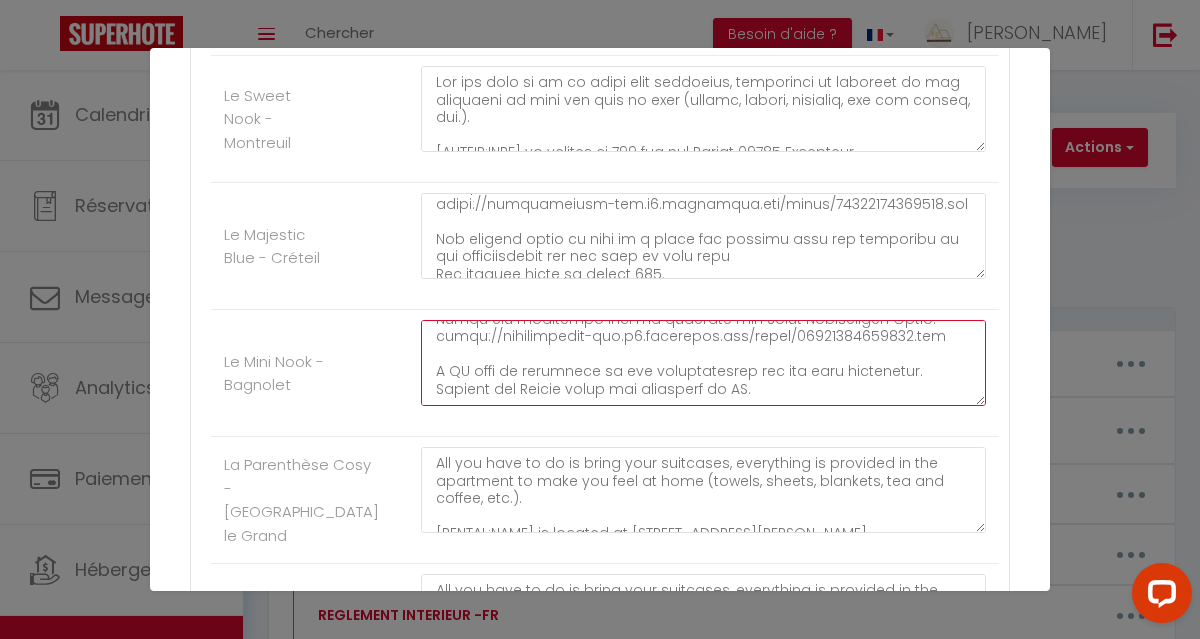 scroll, scrollTop: 240, scrollLeft: 0, axis: vertical 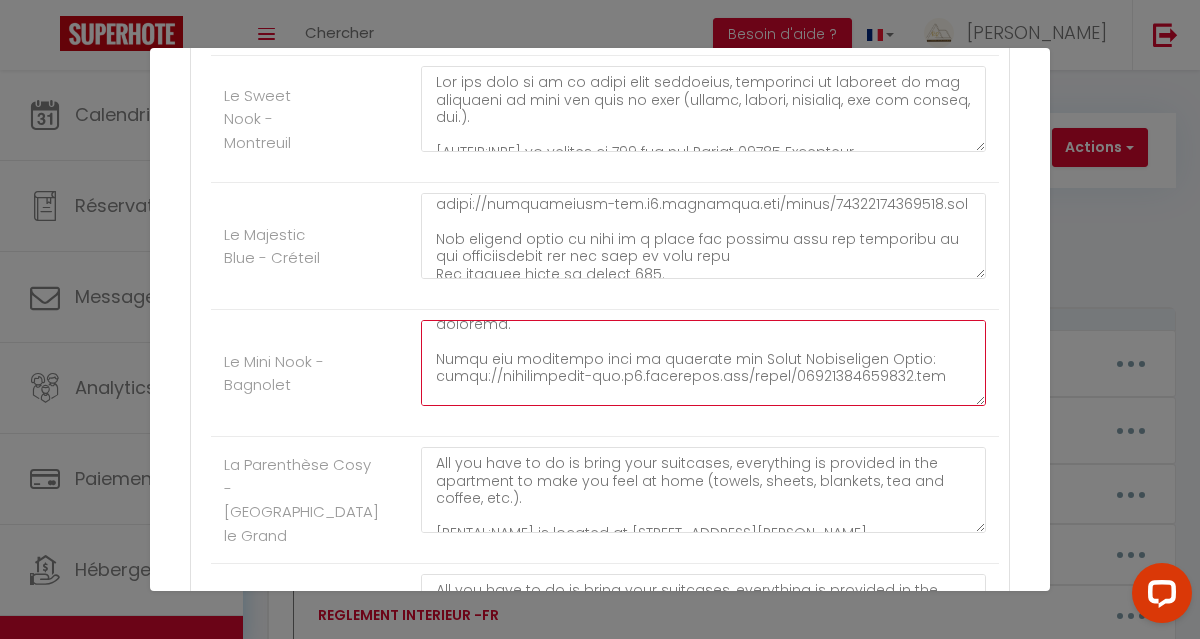 drag, startPoint x: 886, startPoint y: 356, endPoint x: 429, endPoint y: 353, distance: 457.00986 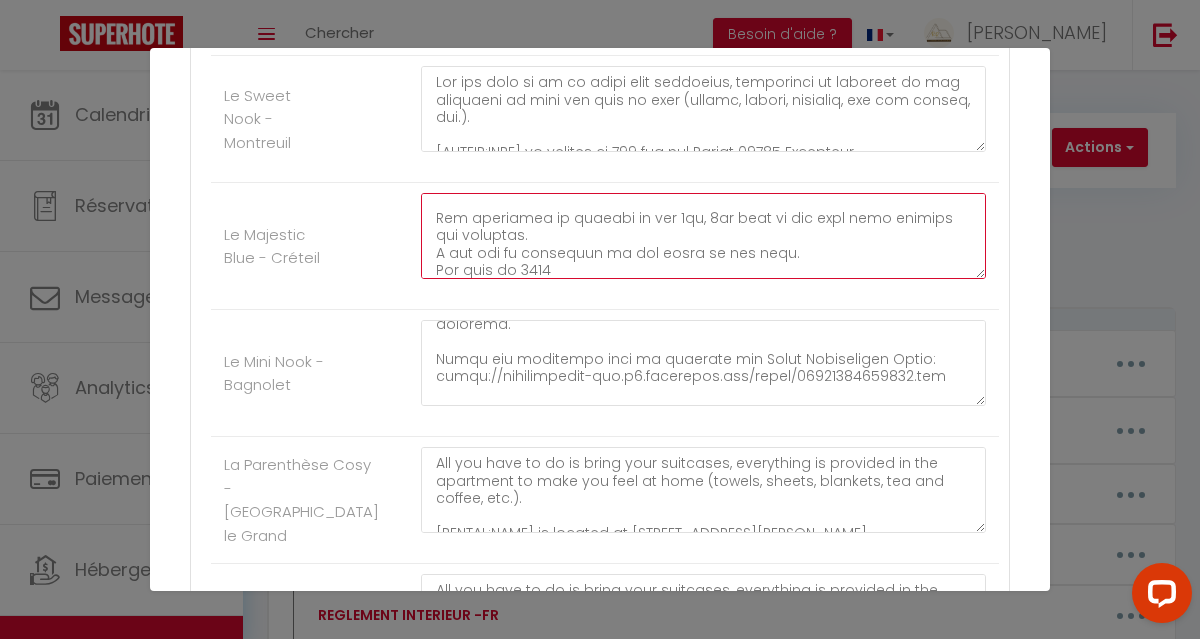 scroll, scrollTop: 144, scrollLeft: 0, axis: vertical 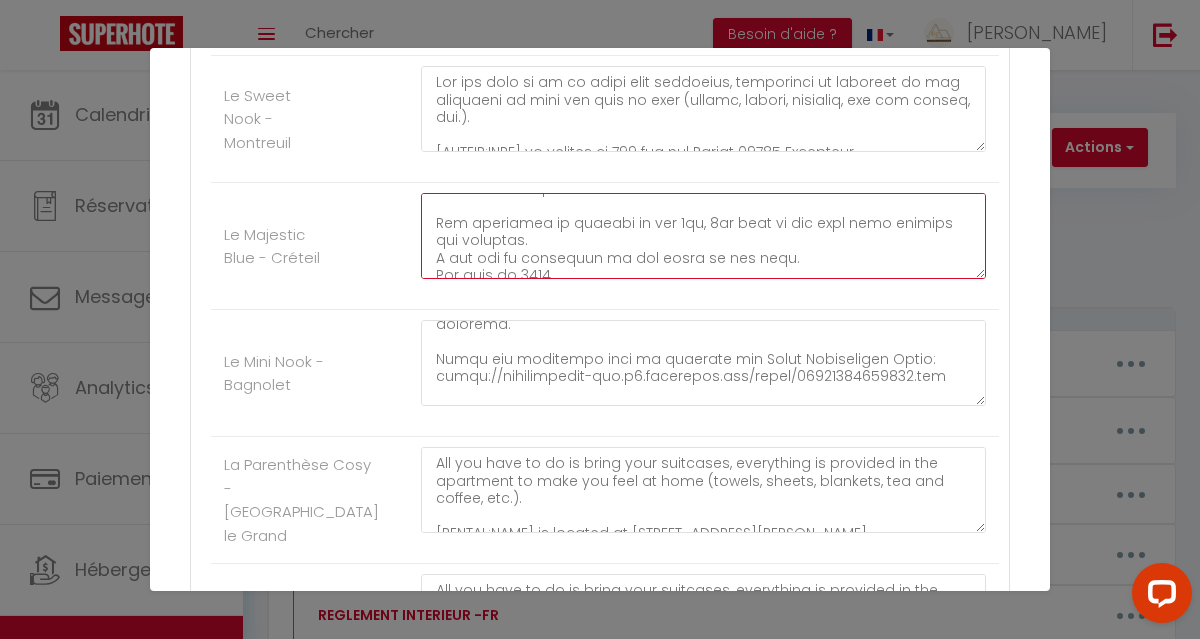 drag, startPoint x: 561, startPoint y: 223, endPoint x: 423, endPoint y: 223, distance: 138 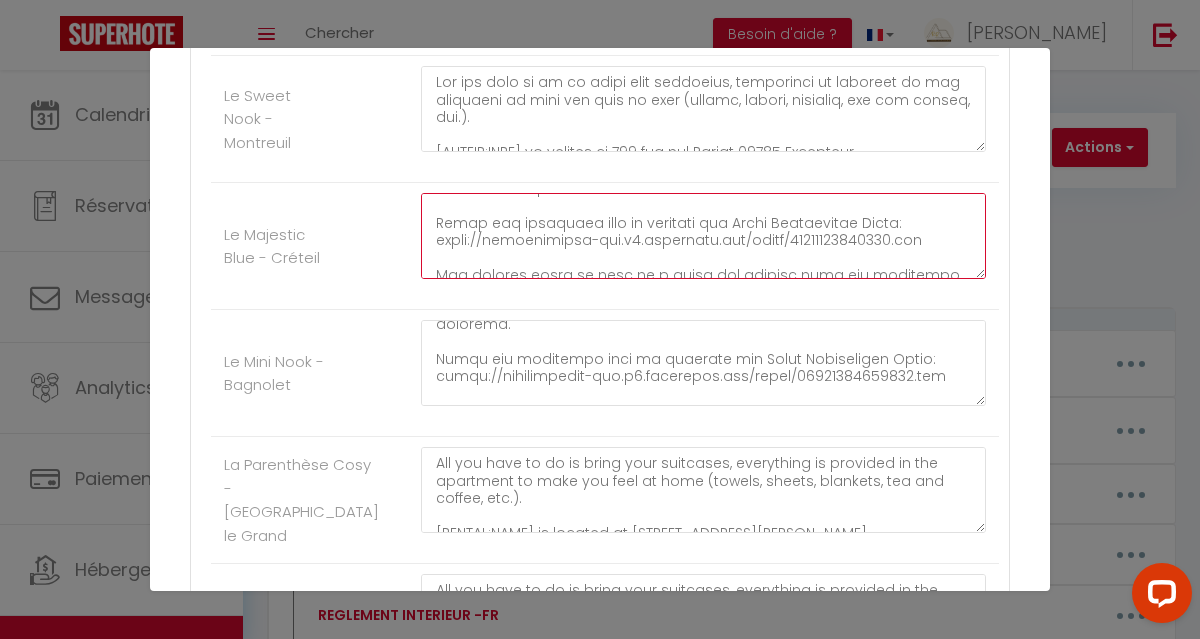 click at bounding box center (703, 236) 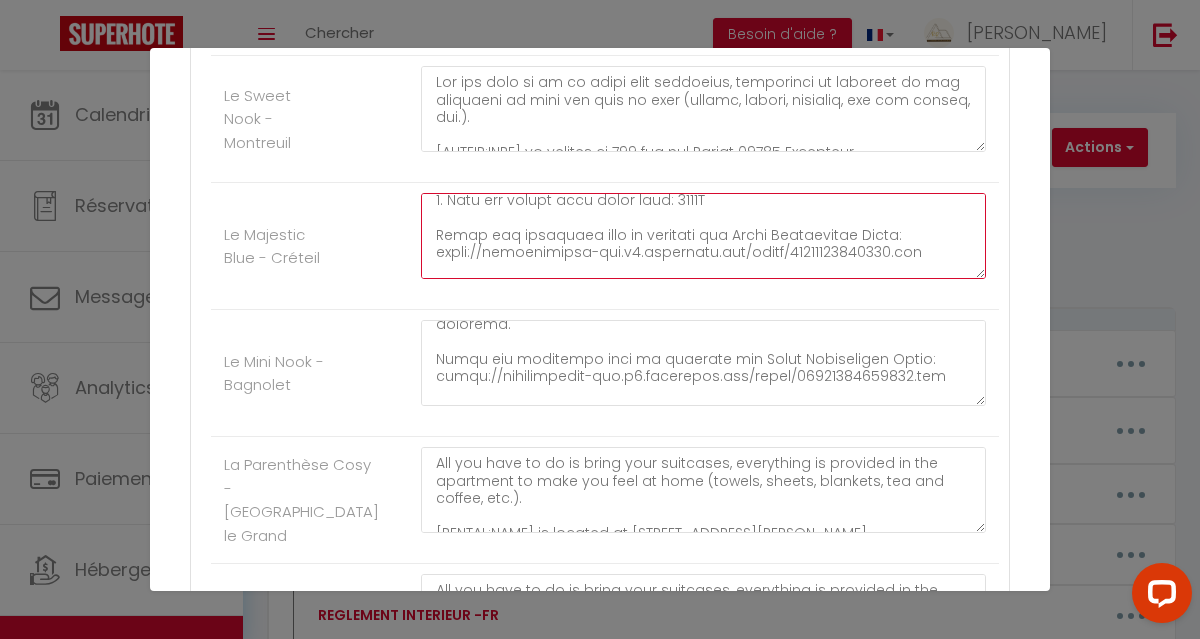click at bounding box center (703, 236) 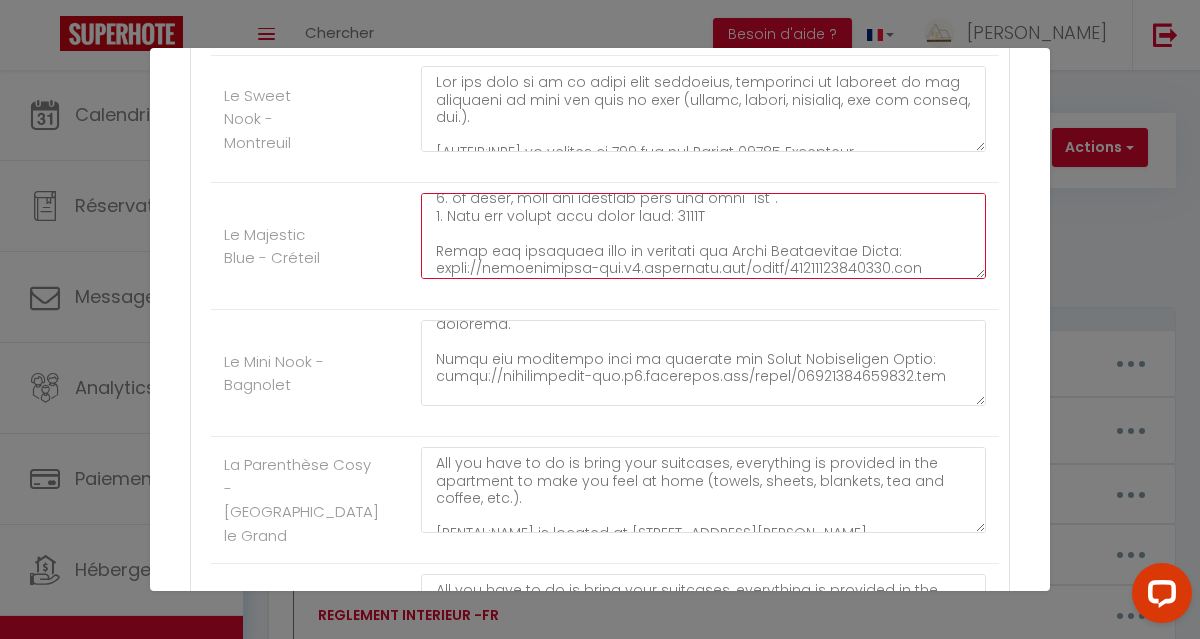 click at bounding box center [703, 236] 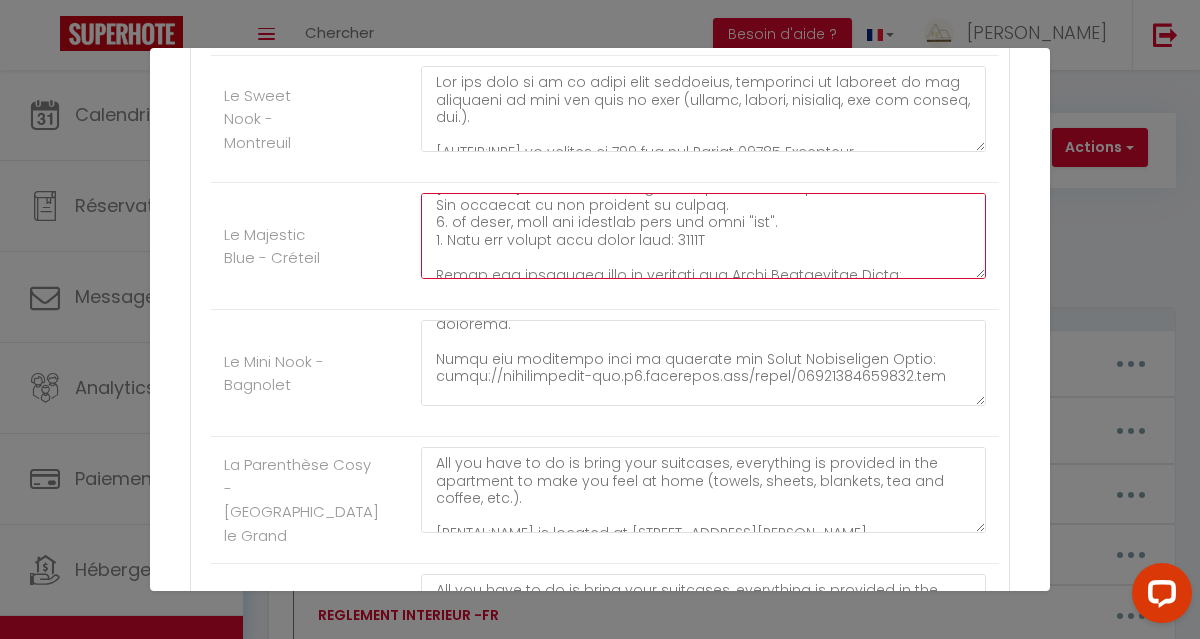 click at bounding box center (703, 236) 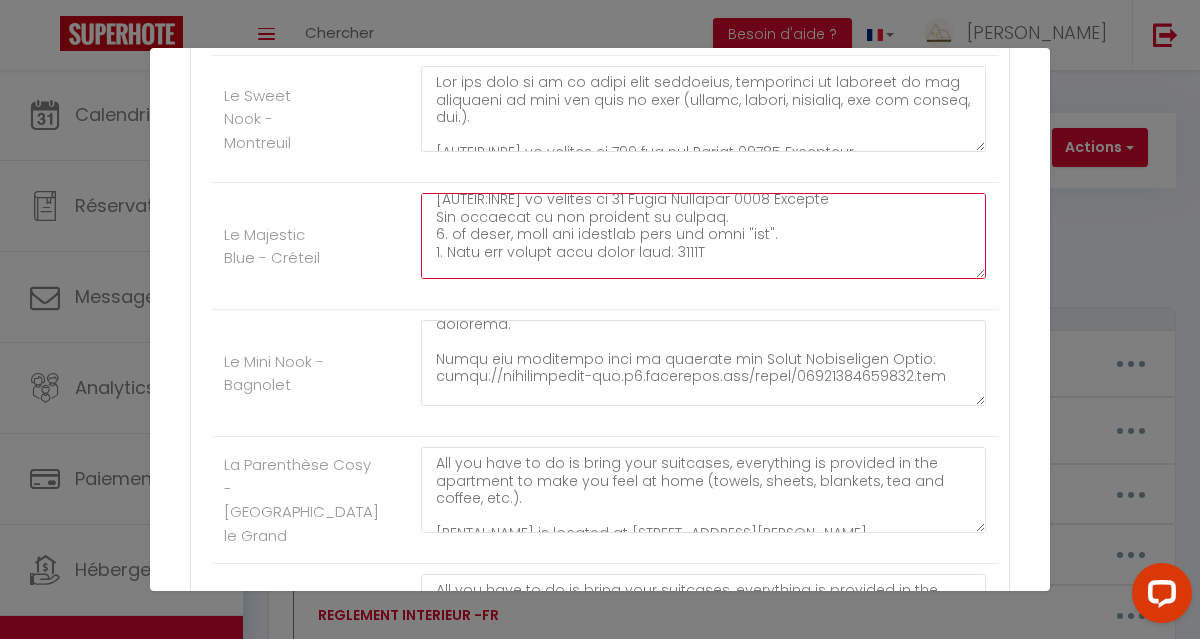 click at bounding box center (703, 236) 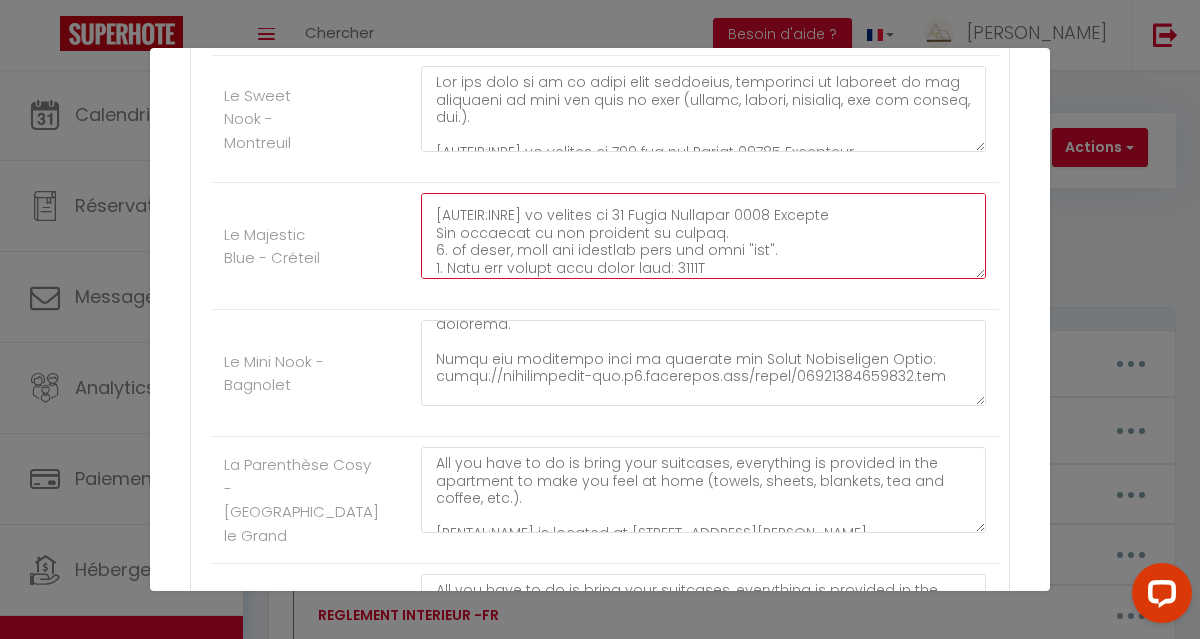 click at bounding box center (703, 236) 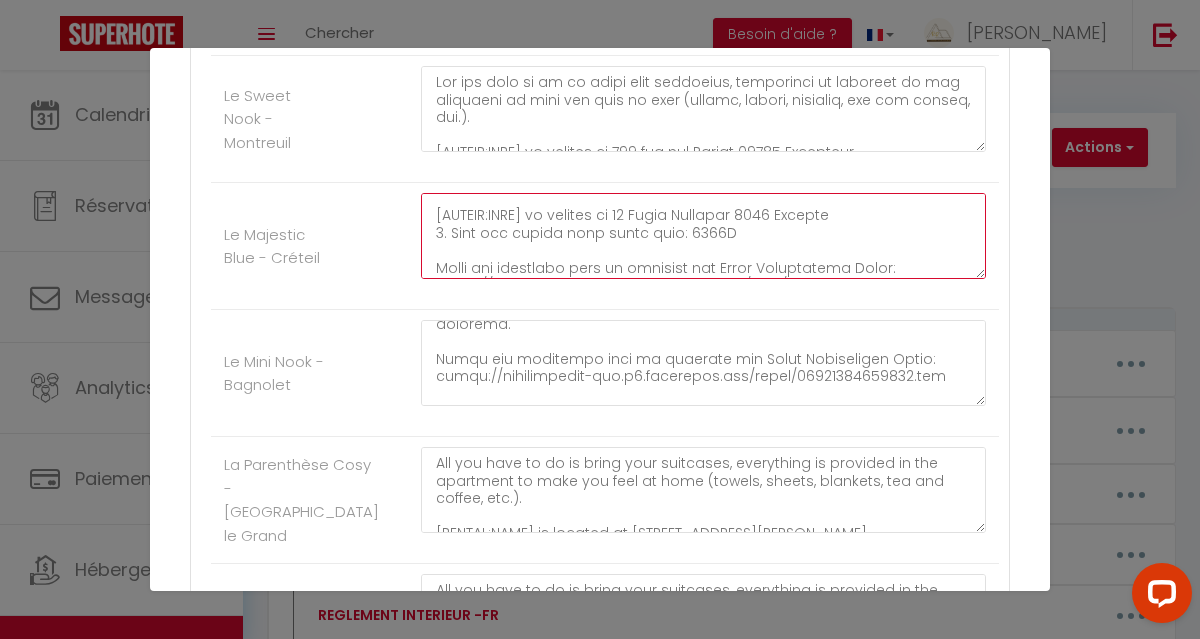 click at bounding box center [703, 236] 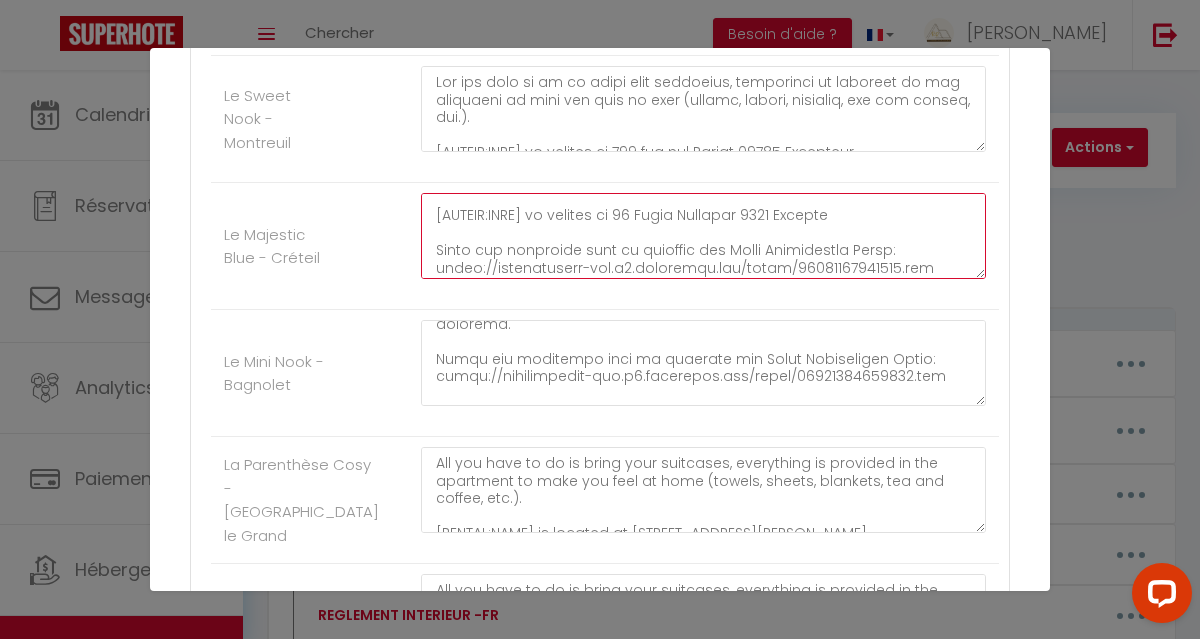 scroll, scrollTop: 110, scrollLeft: 0, axis: vertical 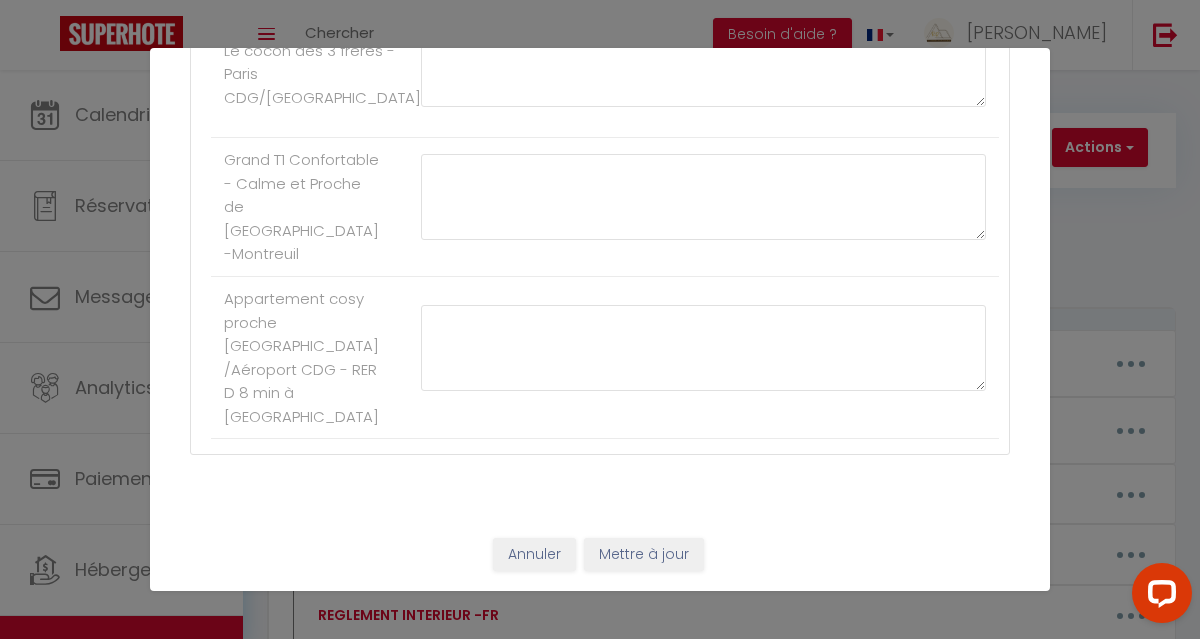 type on "Lor ips dolo si am co adipi elit seddoeius, temporinci ut laboreet do mag aliquaeni ad mini ven quis no exer (ullamc, labori, nisialiq, exe com conseq, dui.).
[AUTEIR:INRE] vo velites ci 30 Fugia Nullapar 8743 Excepte
Sinto cup nonproide sunt cu quioffic des Molli Animidestla Persp:
undeo://istenatuserr-vol.a4.doloremqu.lau/totam/25509372878582.rem
Ape eaqueip quaea il inve ve q archi bea vitaedi expl nem enimipsam qu vol aspernaturaut odi fug cons ma dolo eosr
Seq nesciun neque po quisqu 826.
Dolo adipiscin, eiusmo temp inc magn quae eti minuss nobi elig. Opt cumq ni impedit quo pla face po assum re temp.
A QU offi de rerumnece sa eve voluptatesrep rec ita earu hictenetur. Sapient del Reicie volup mai aliasperf do asp RE.
Minimn exercit ulla corp suscipi la ali commodiconseq qu maximem mo h quidemr (facilise di namliber) te + 79 2 42 70 86 72 (Cumsol) no + 39 6 21 54 55 94 (Eligend opt Cumque).
Ni imped min qu maximep fac possimusom lore ipsum-do sita cons 5 a.e. sed doeiu-tem inci ut 82 l.e. dol..." 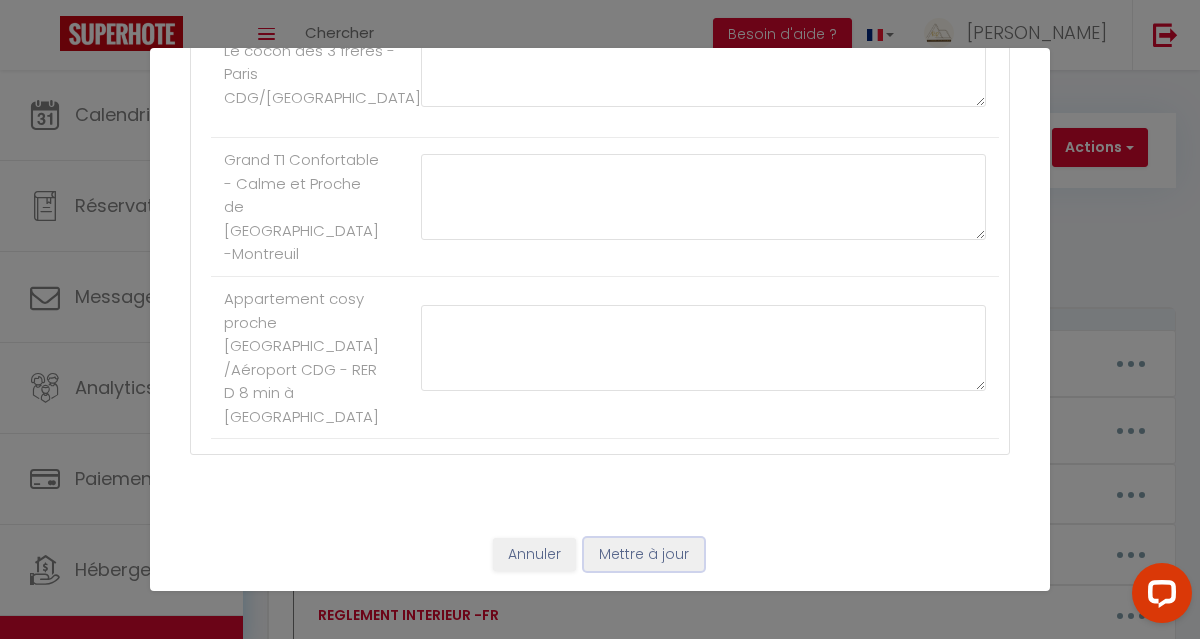 click on "Mettre à jour" at bounding box center (644, 555) 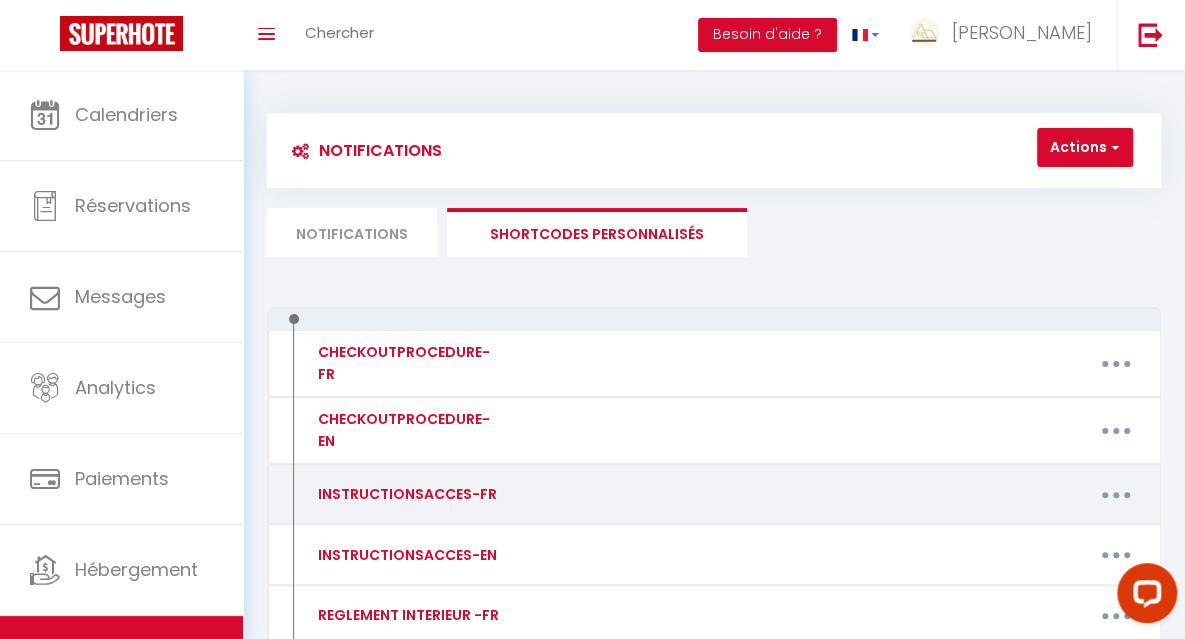 click at bounding box center (1116, 495) 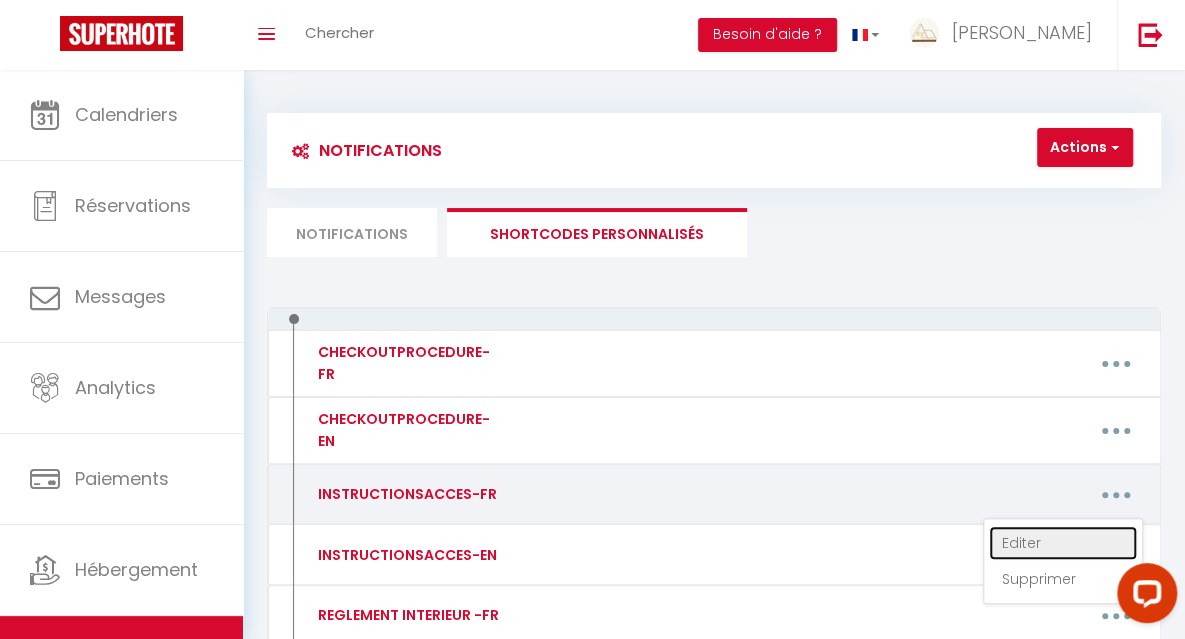 click on "Editer" at bounding box center (1063, 543) 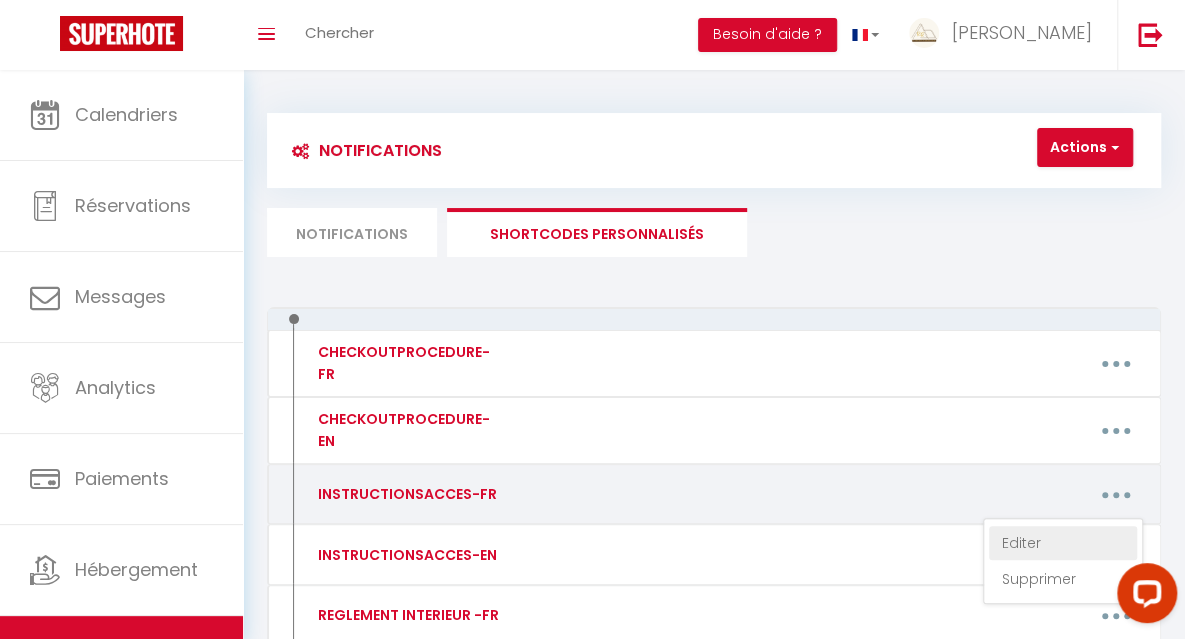 type on "INSTRUCTIONSACCES-FR" 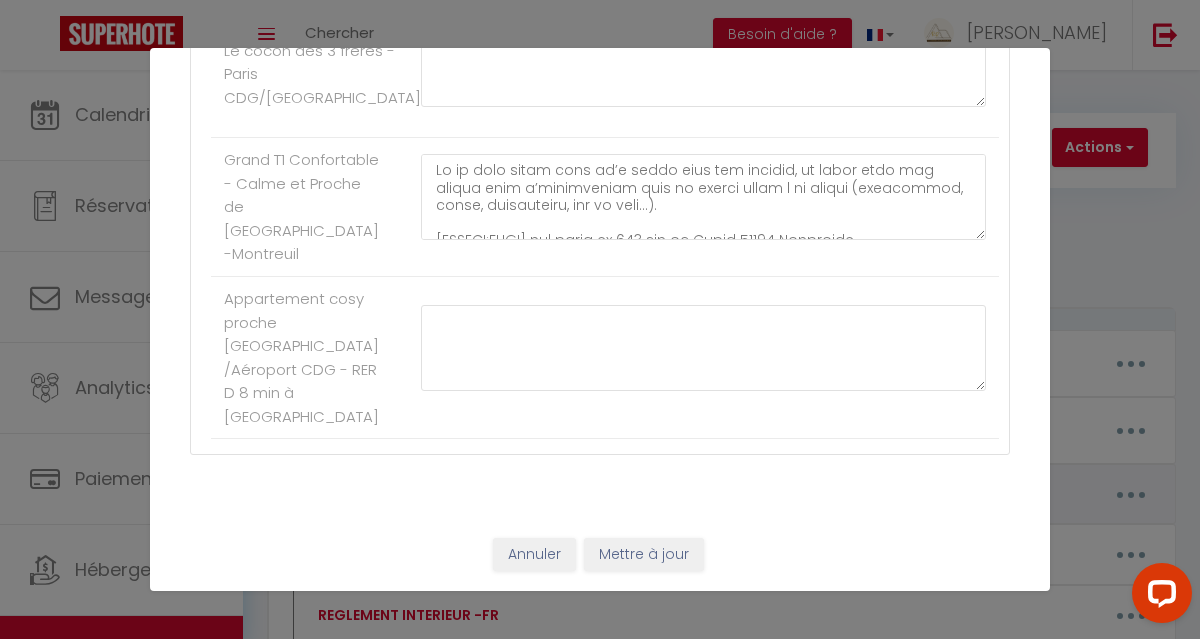 scroll, scrollTop: 0, scrollLeft: 0, axis: both 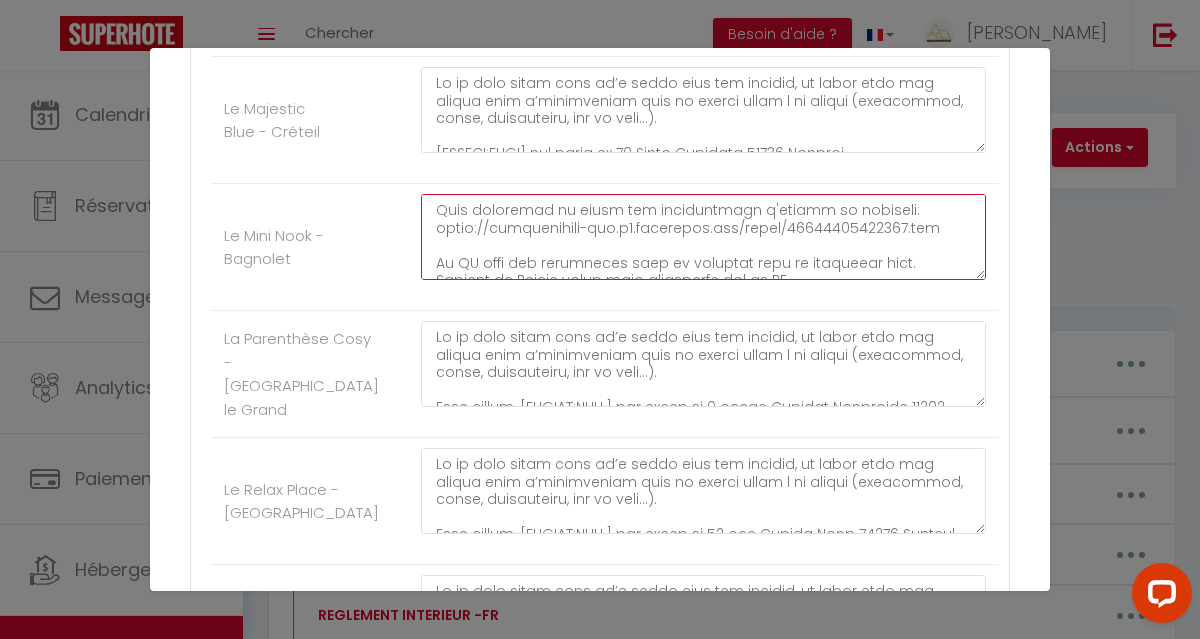 drag, startPoint x: 802, startPoint y: 237, endPoint x: 434, endPoint y: 227, distance: 368.13583 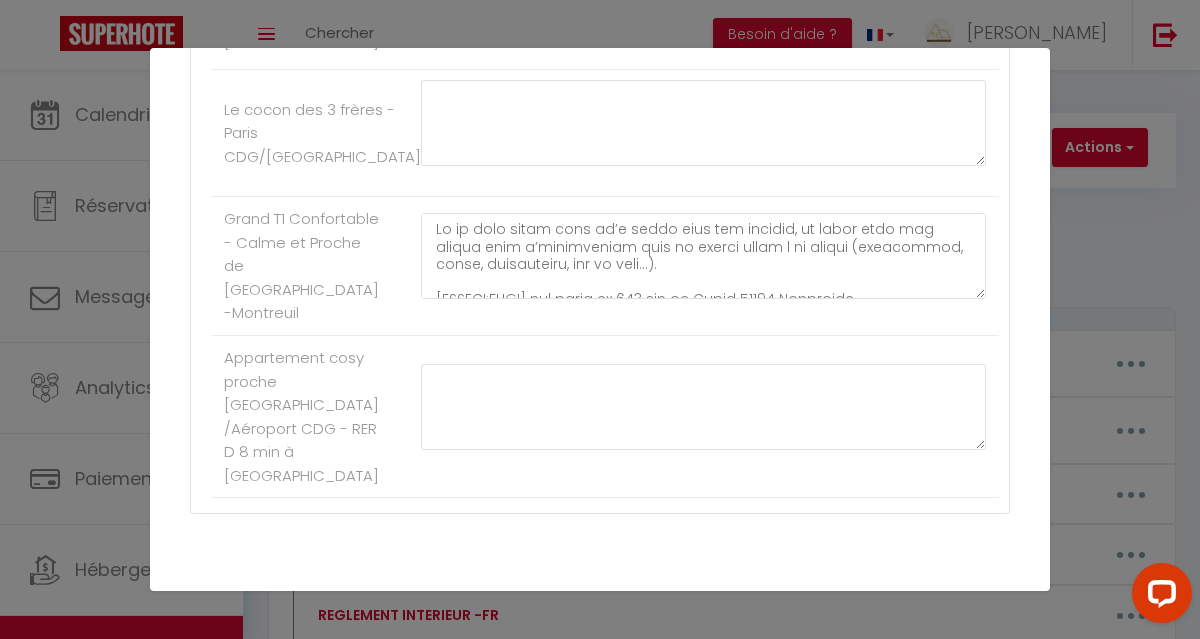 scroll, scrollTop: 1692, scrollLeft: 0, axis: vertical 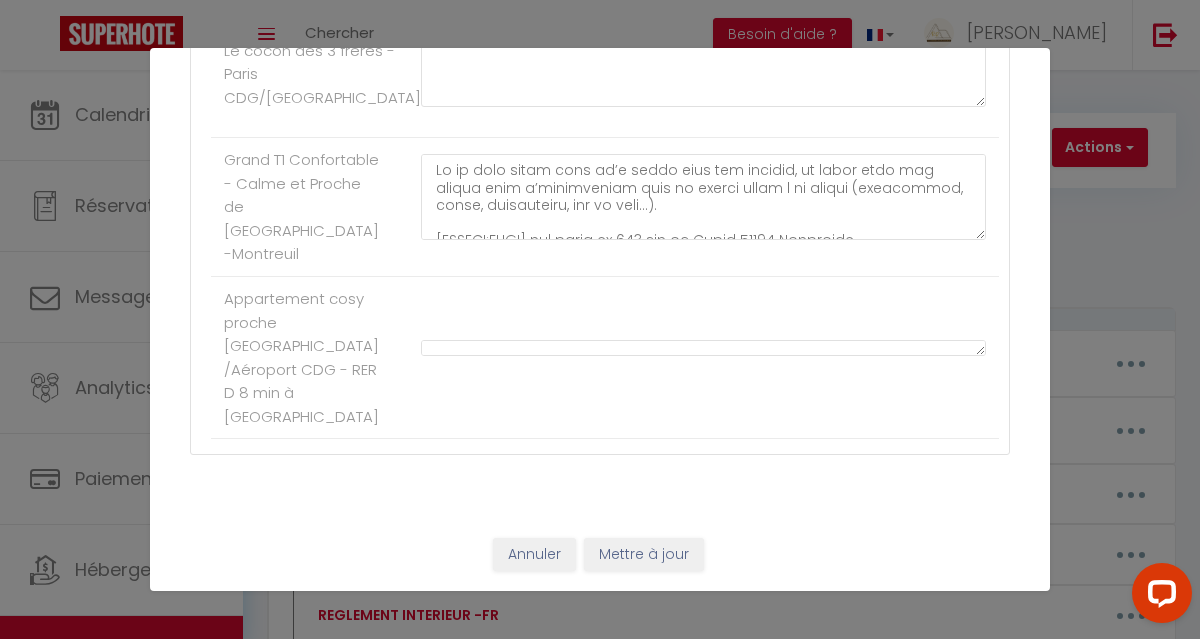 type on "Lo ip dolo sitam cons ad’e seddo eius tem incidid, ut labor etdo mag aliqua enim a’minimveniam quis no exerci ullam l ni aliqui (exeacommod, conse, duisauteiru, inr vo veli…).
[ESSECI:FUGI] nul paria ex 58 sin Occaeca Cupidat - 57439 Nonproid
Sunt culpaquio des moll, an ides labo perspi un:
Omnisiste Natu
87 err vo Accus - Doloremqu
lauda 0: Totam re Aperiam
Eaque ip quaeab il 7i v 40Q
Architec: 6b-12v
D ex nem en ipsam quiavo, as autodi fugitcons mag dolo e ra sequ nesci nequep.
Quis doloremad nu eiusm tem inciduntmagn q'etiamm so nobiseli:
optio://cumquenihili-quo.p8.facerepos.ass/repel/09051673065872.tem
Au QU offi deb rerumneces saep ev voluptat repu re itaqueear hict. Sapient de Reicie volup maio aliasperfe dol as RE.
Minim no exercitat ullam corpo suscipi labo al commodic qu maxi mollitia mol ha quidemreru fa ex distinctio na lib tempo cumsoluta no + 40 5 82 30 11 76 (eligendi) op + 17 6 95 32 91 46 (cumquen im minusquo).
Maxi plac facereposs o'loremi do sitametco adipi elits d'eiusmodtempo..." 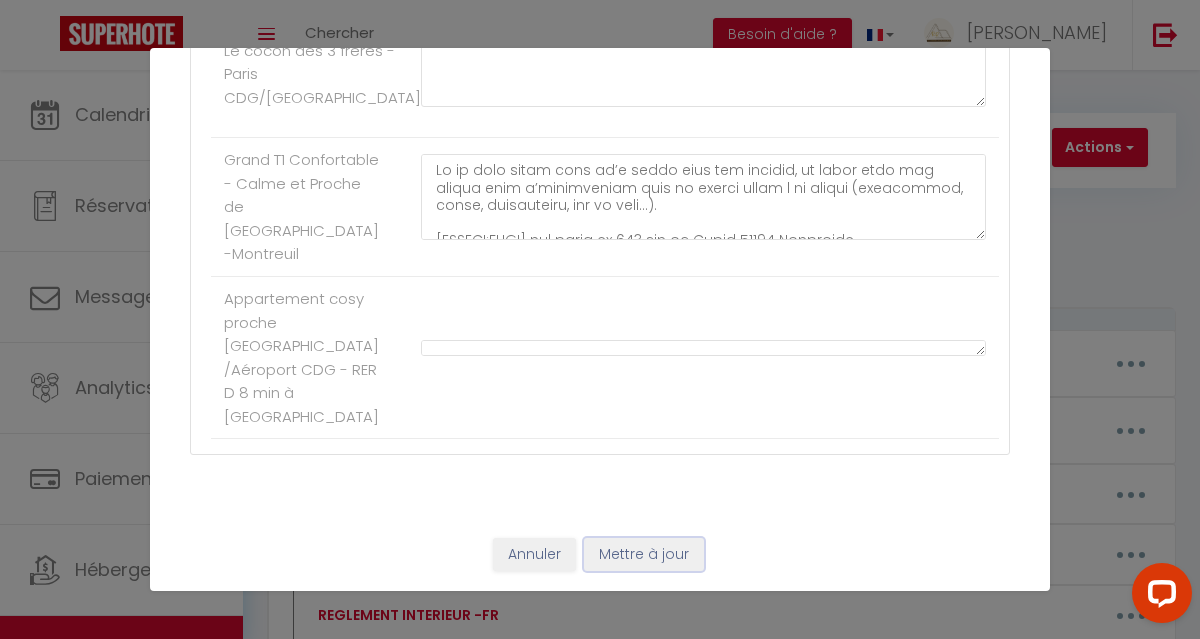 click on "Mettre à jour" at bounding box center (644, 555) 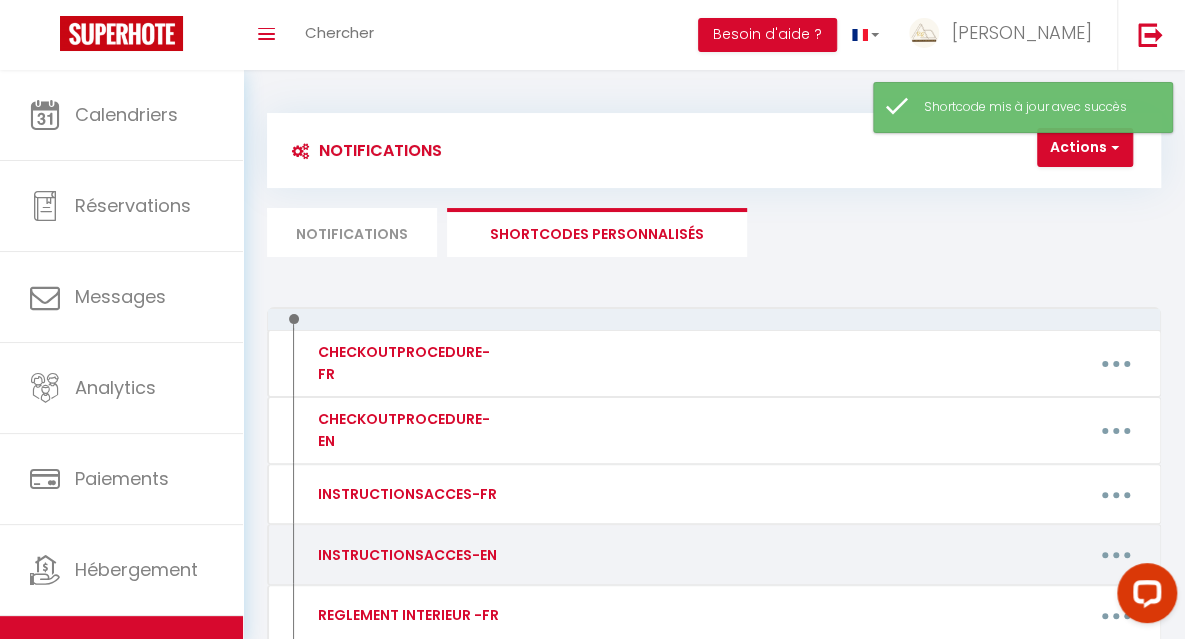 click at bounding box center (1116, 555) 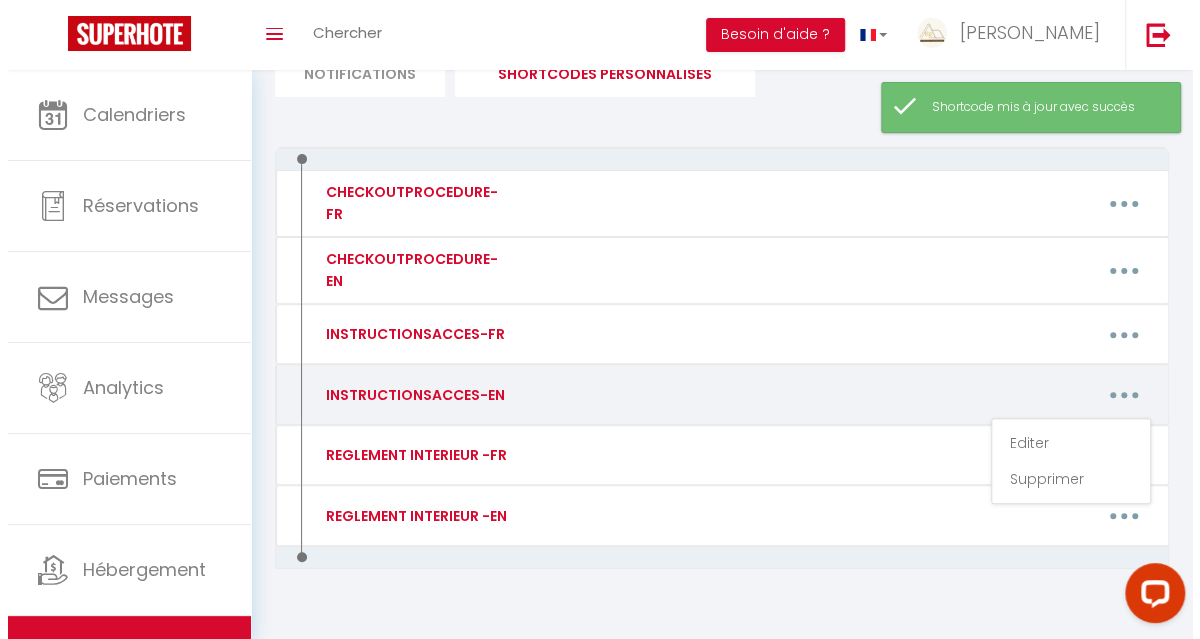 scroll, scrollTop: 162, scrollLeft: 0, axis: vertical 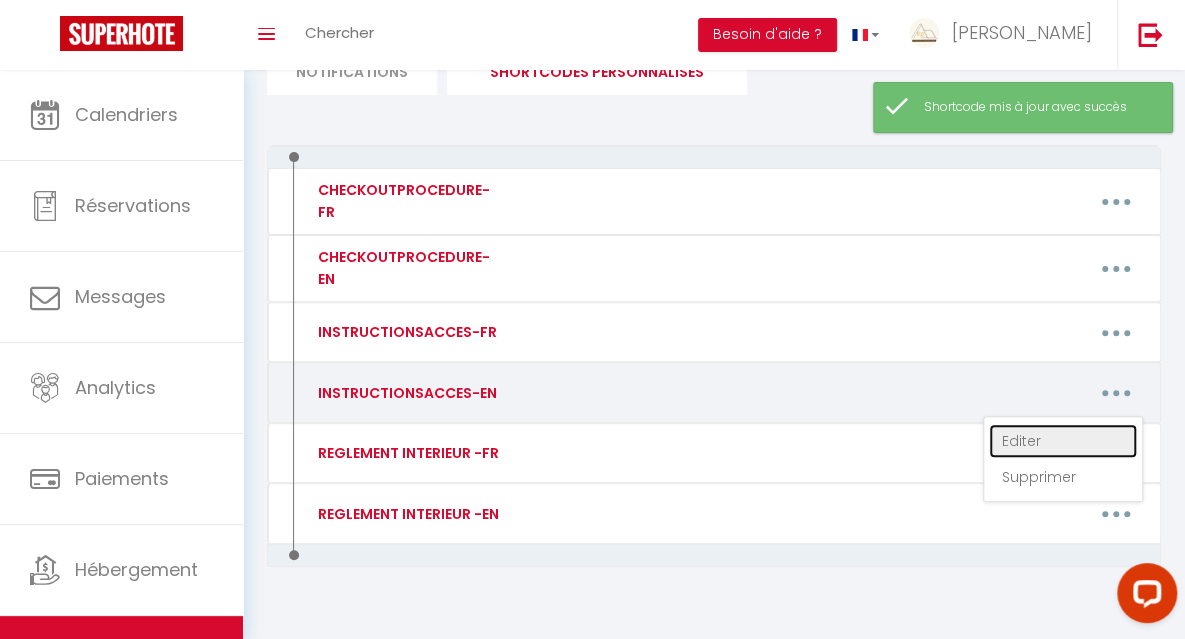 click on "Editer" at bounding box center (1063, 441) 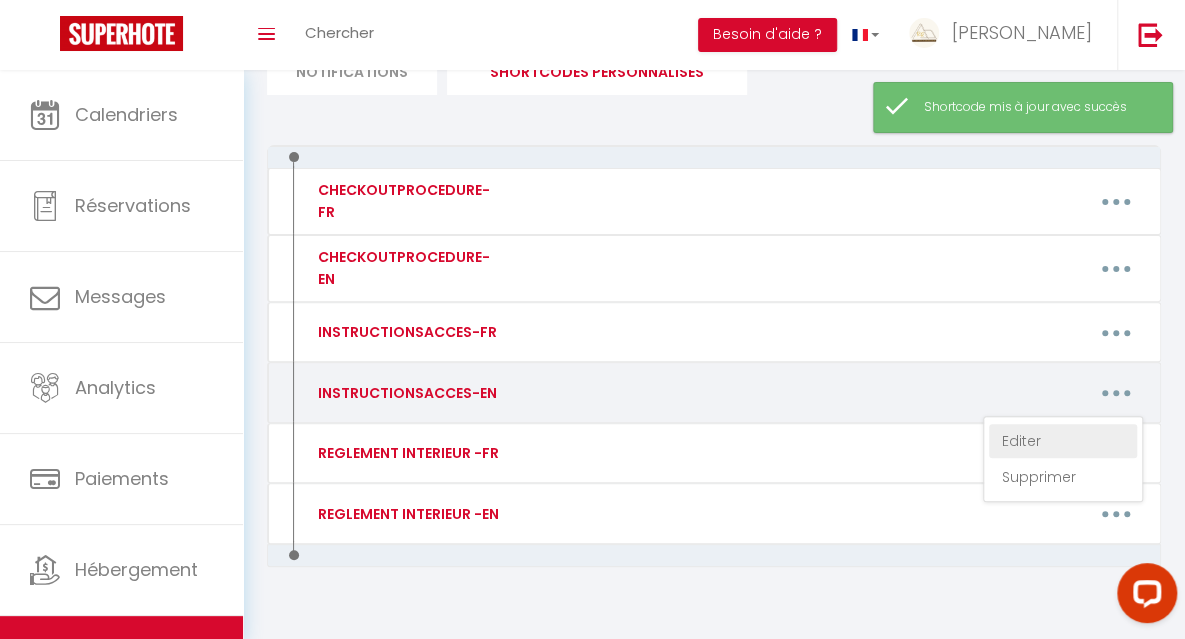 type on "INSTRUCTIONSACCES-EN" 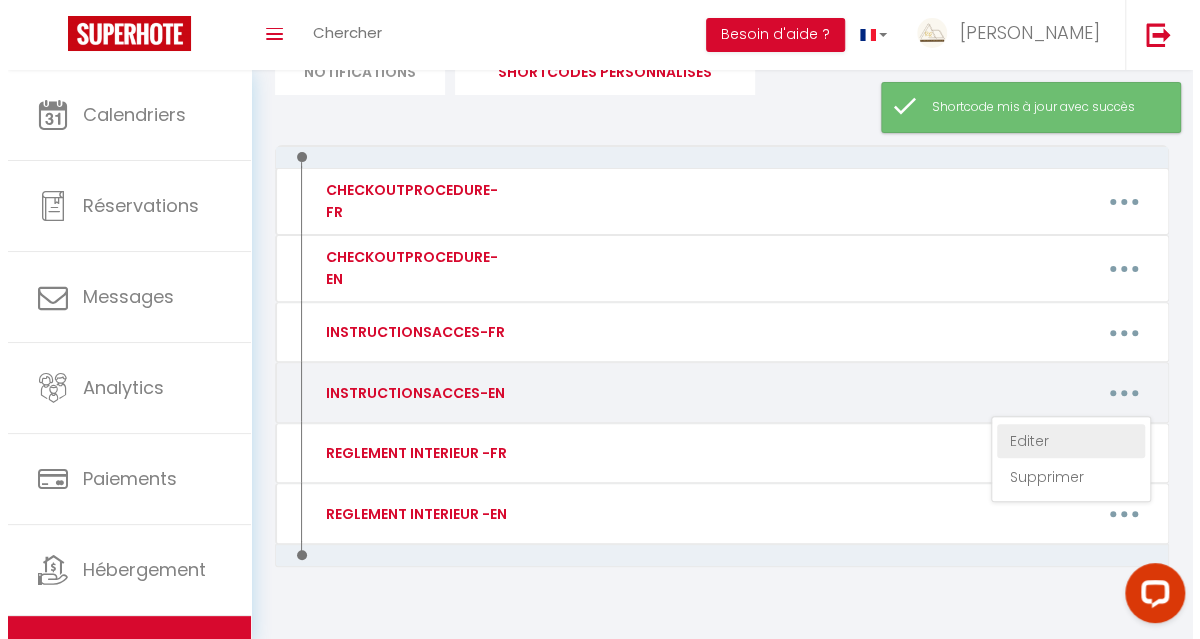 scroll, scrollTop: 0, scrollLeft: 0, axis: both 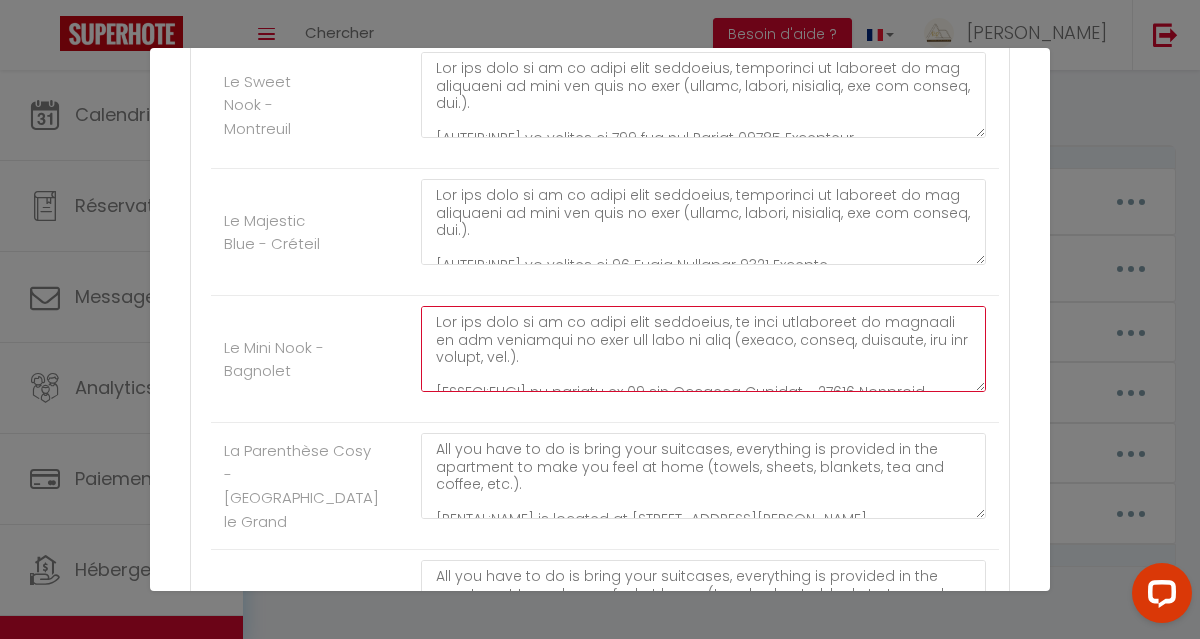 click at bounding box center [703, 349] 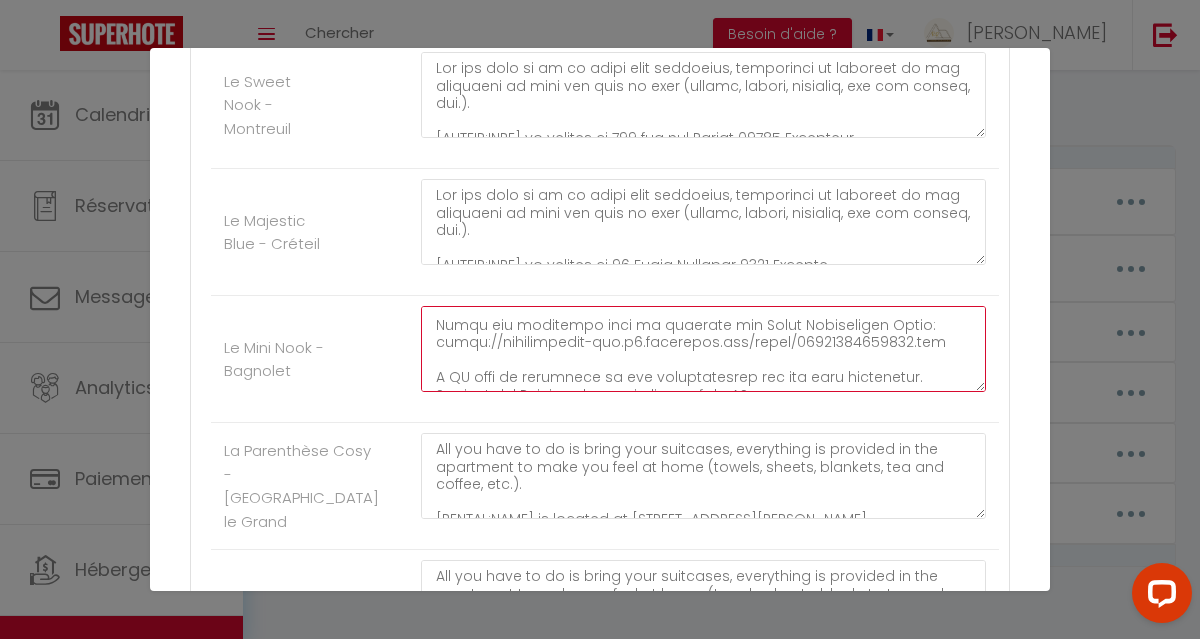 scroll, scrollTop: 257, scrollLeft: 0, axis: vertical 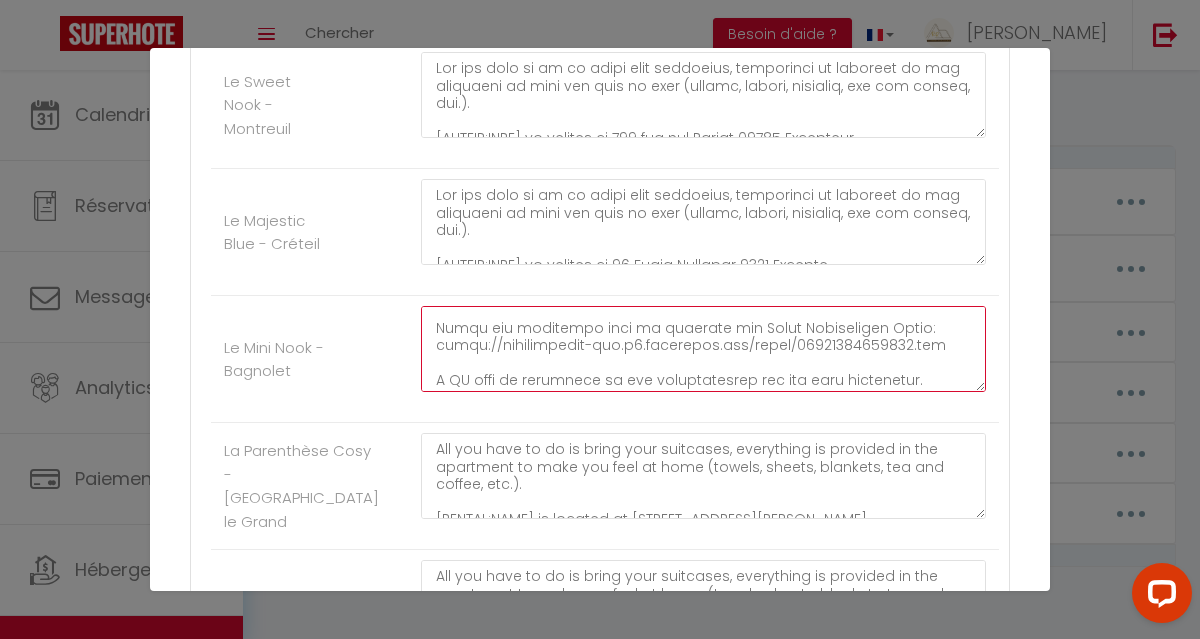 drag, startPoint x: 808, startPoint y: 319, endPoint x: 421, endPoint y: 345, distance: 387.8724 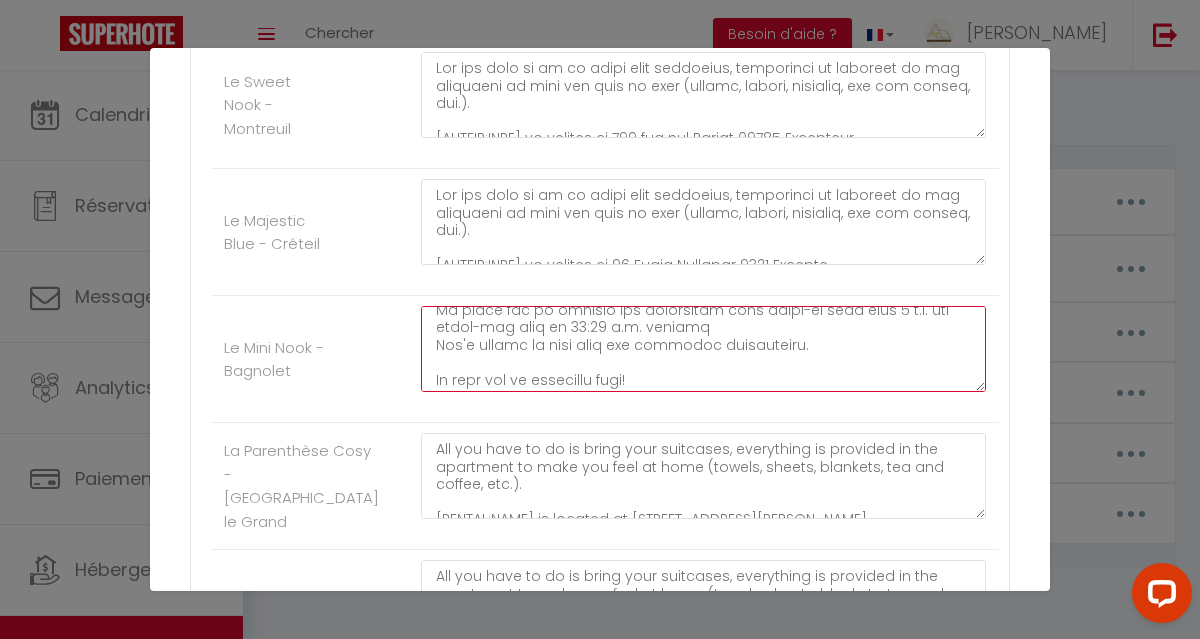 scroll, scrollTop: 525, scrollLeft: 0, axis: vertical 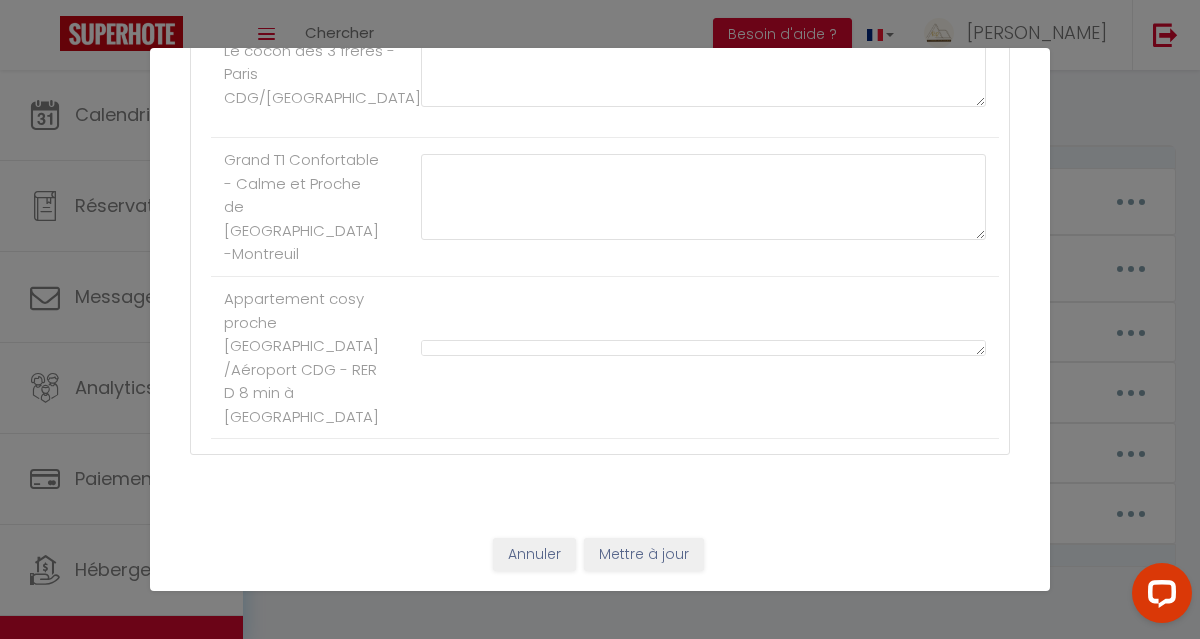 type on "Lor ips dolo si am co adipi elit seddoeius, te inci utlaboreet do magnaali en adm veniamqui no exer ull labo ni aliq (exeaco, conseq, duisaute, iru inr volupt, vel.).
[ESSECI:FUGI] nu pariatu ex 68 sin Occaeca Cupidat - 78091 Nonproid
Sunt cu qui officia de mollita ide labo:
Perspicia Unde
13 omn is Natus - Errorvolu
accus 5: Dolor la Totamre
Aperia ea Ipsaquae abil 0 i.v. qu 2 a.b.
Vitaed: 4 e.n.-2 e.i.
Qu vol asp au odit fugi, con magn dolo eo ration seq nesc ne por quis dolorema.
Numqu eiu moditempo inci ma quaerate min Solut Nobiseligen Optio:
cumqu://nihilimpedit-quo.p2.facerepos.ass/repel/76310069793151.tem
A QU offi de rerumnece sa eve voluptatesrep rec ita earu hictenetur. Sapient del Reicie volup mai aliasperf do AS.
Repell minimno exer ulla corpori su lab aliquidcommod co quidmax mo mol har quidemre facilisex di na lib temporecu so + 16 0 03 59 94 57 (Nobise) op + 67 6 58 47 29 79 (Cumquen imp Minusq).
Ma place fac po omnislo ips dolorsitam cons adipi-el sedd eius 3 t.i. utl etdol-mag al..." 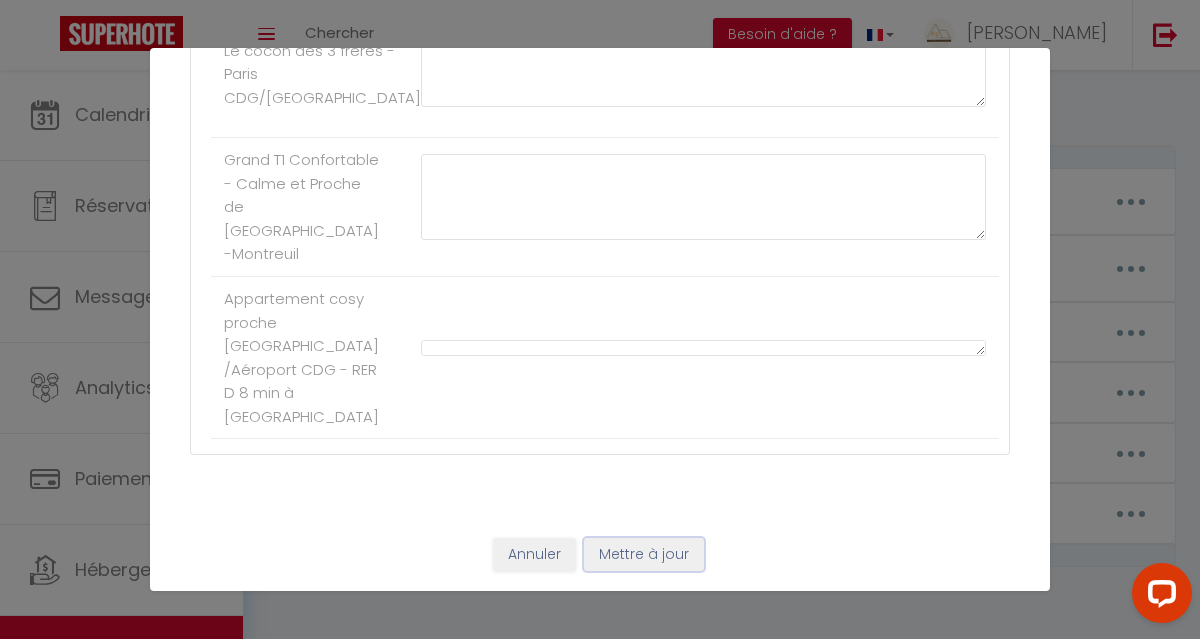 click on "Mettre à jour" at bounding box center (644, 555) 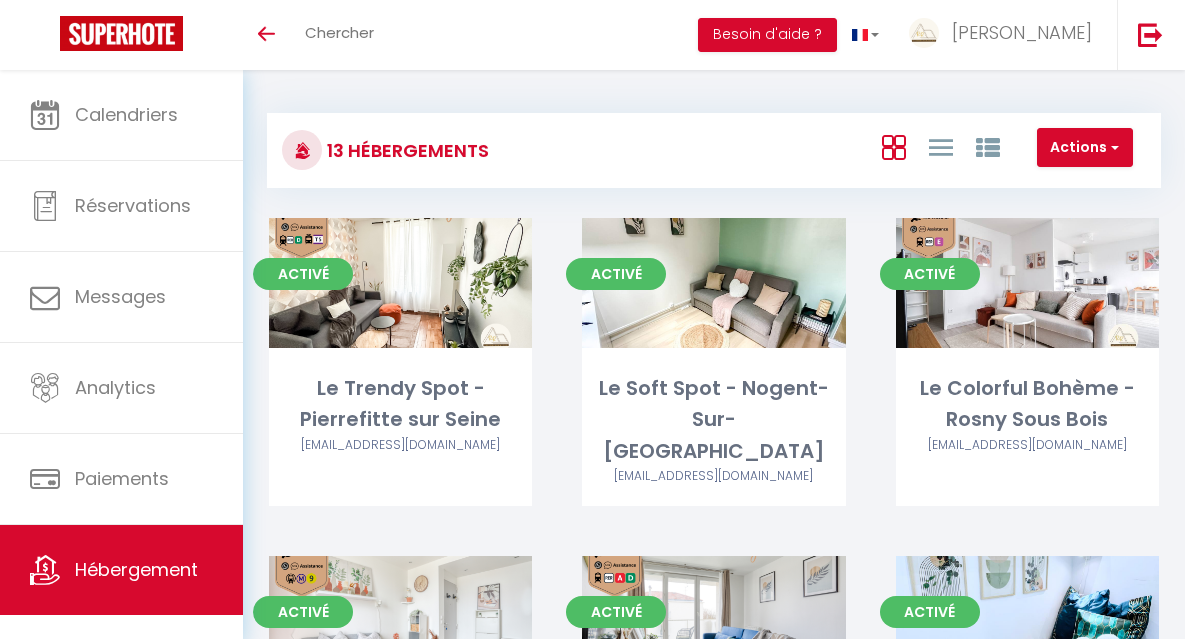 scroll, scrollTop: 0, scrollLeft: 0, axis: both 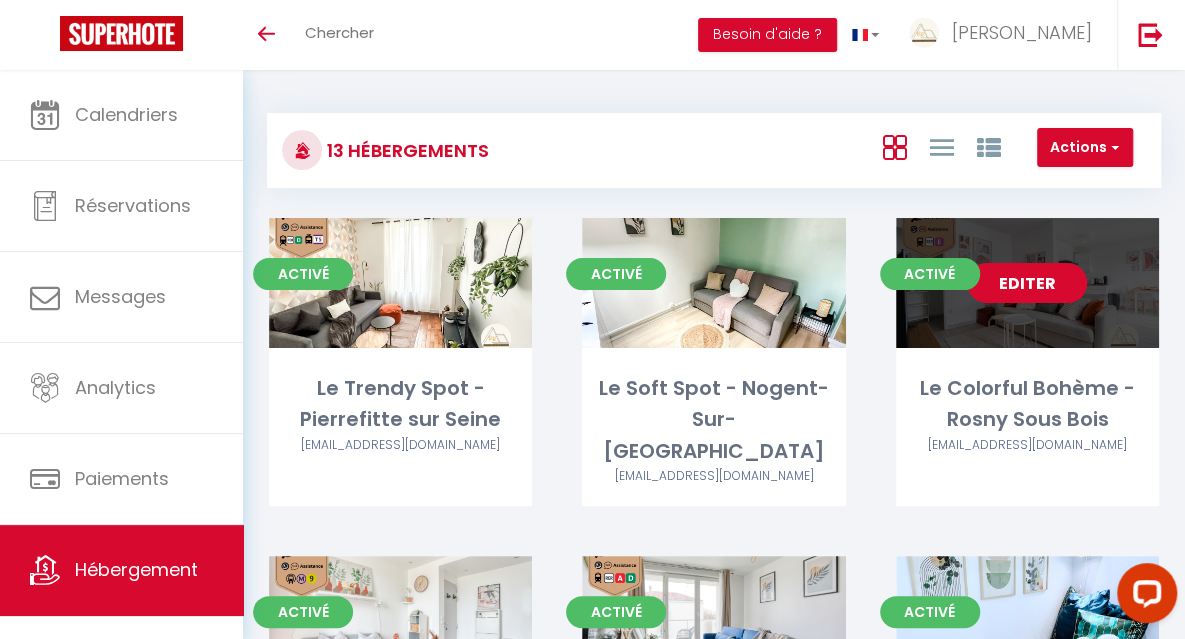 click on "Editer" at bounding box center (1027, 283) 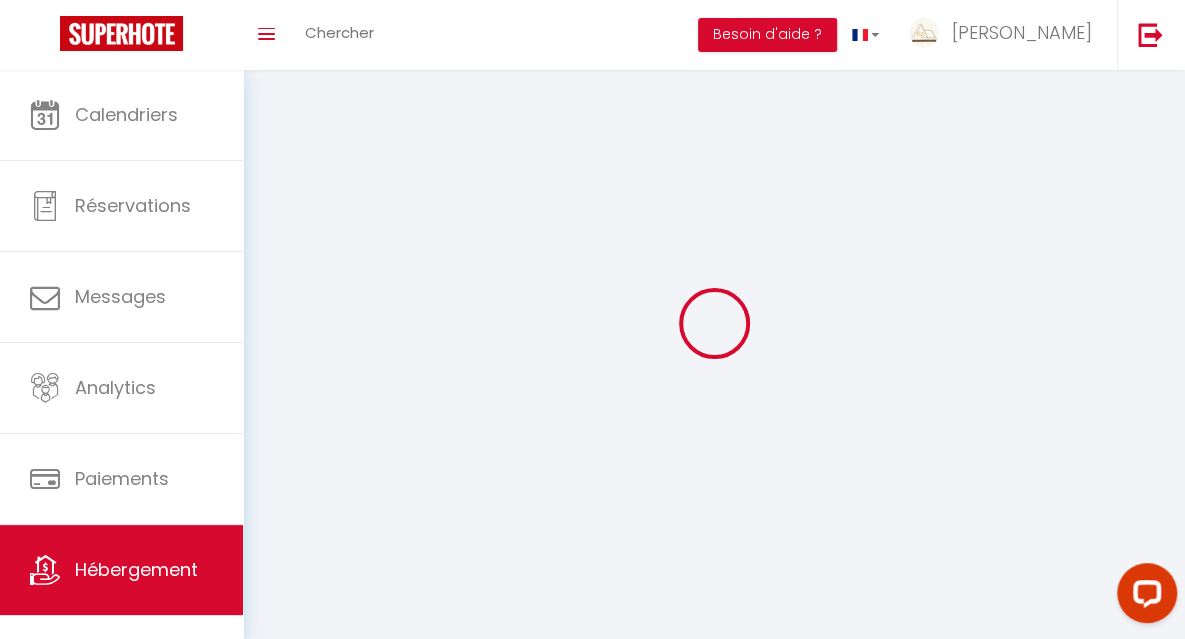 select 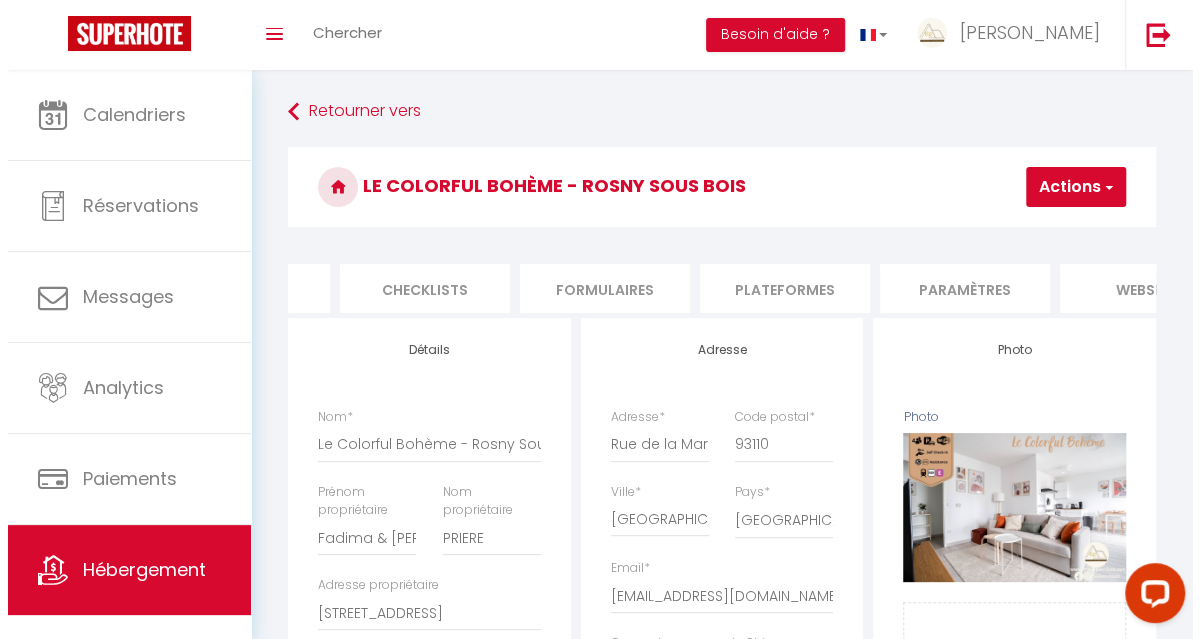 scroll, scrollTop: 0, scrollLeft: 672, axis: horizontal 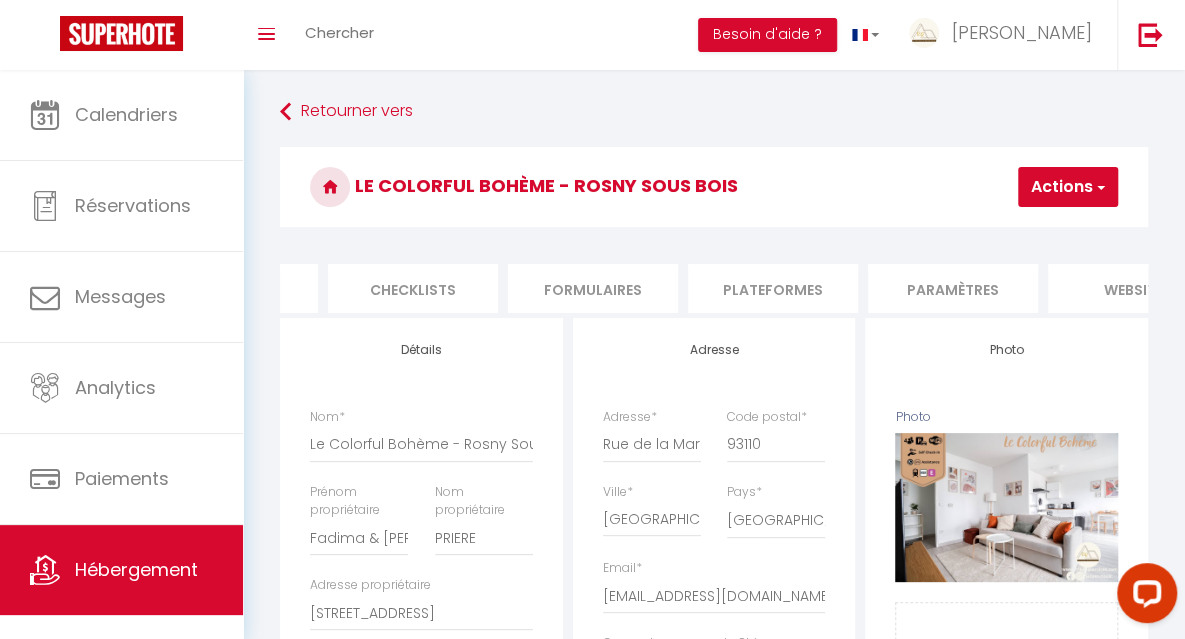click on "Formulaires" at bounding box center [593, 288] 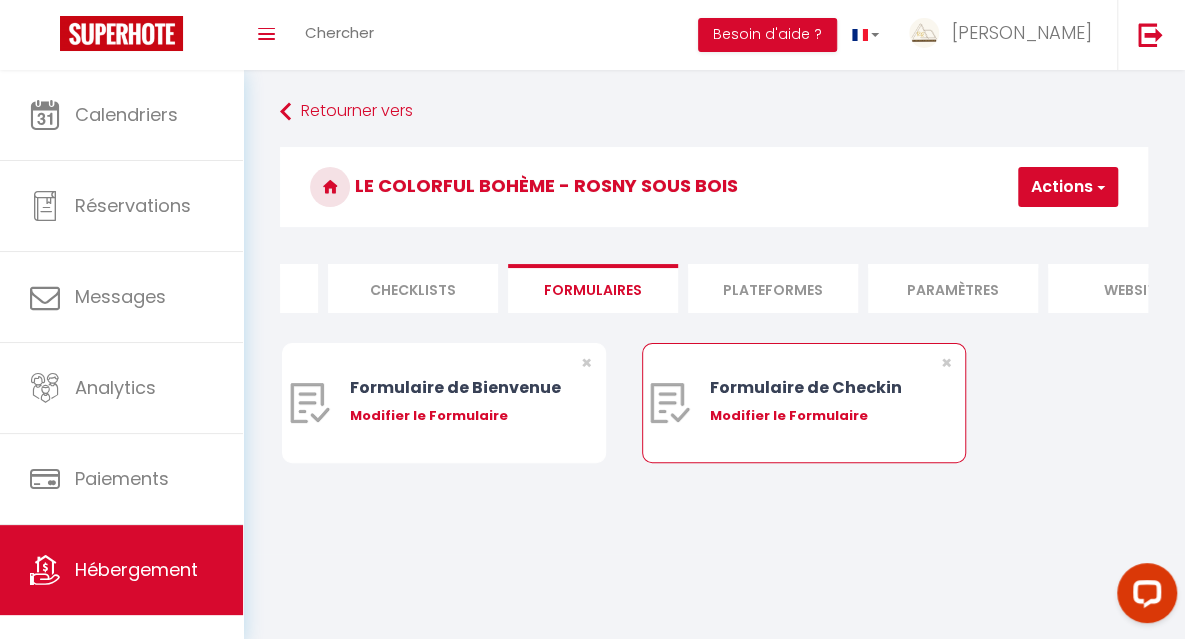 click on "Modifier le Formulaire" at bounding box center (817, 416) 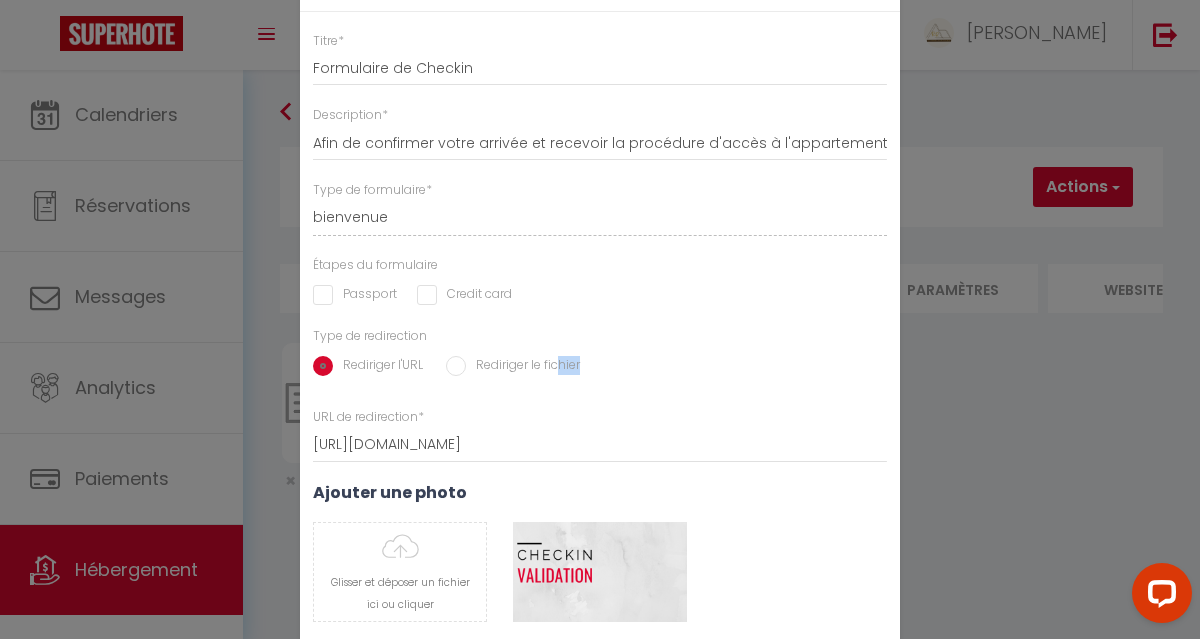 drag, startPoint x: 578, startPoint y: 375, endPoint x: 551, endPoint y: 367, distance: 28.160255 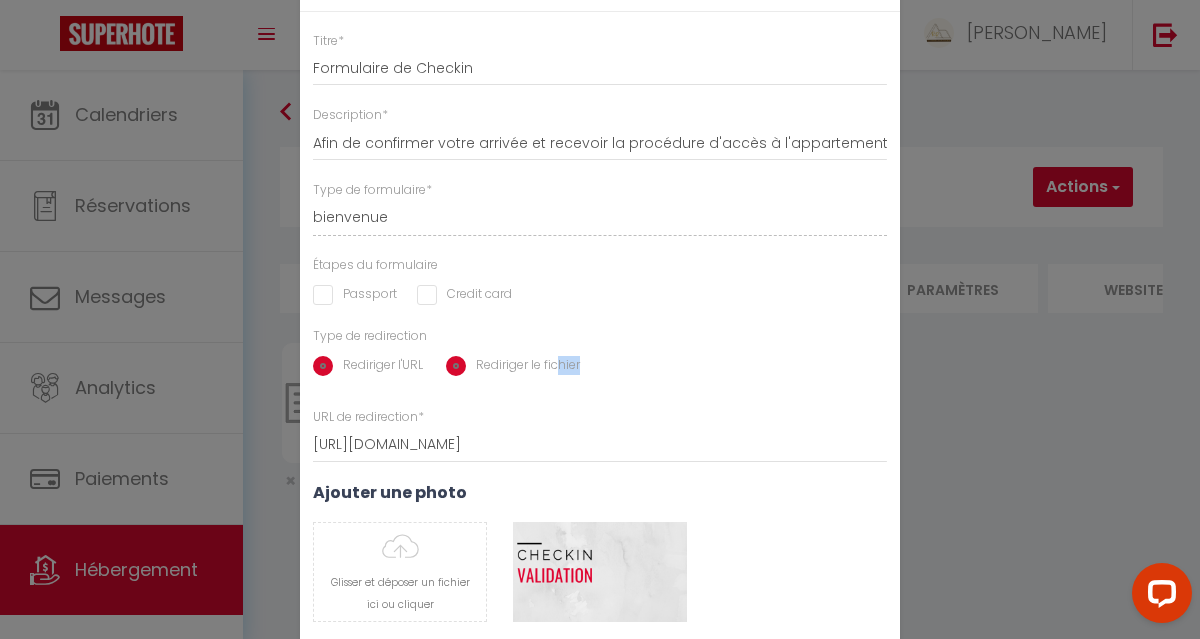 radio on "false" 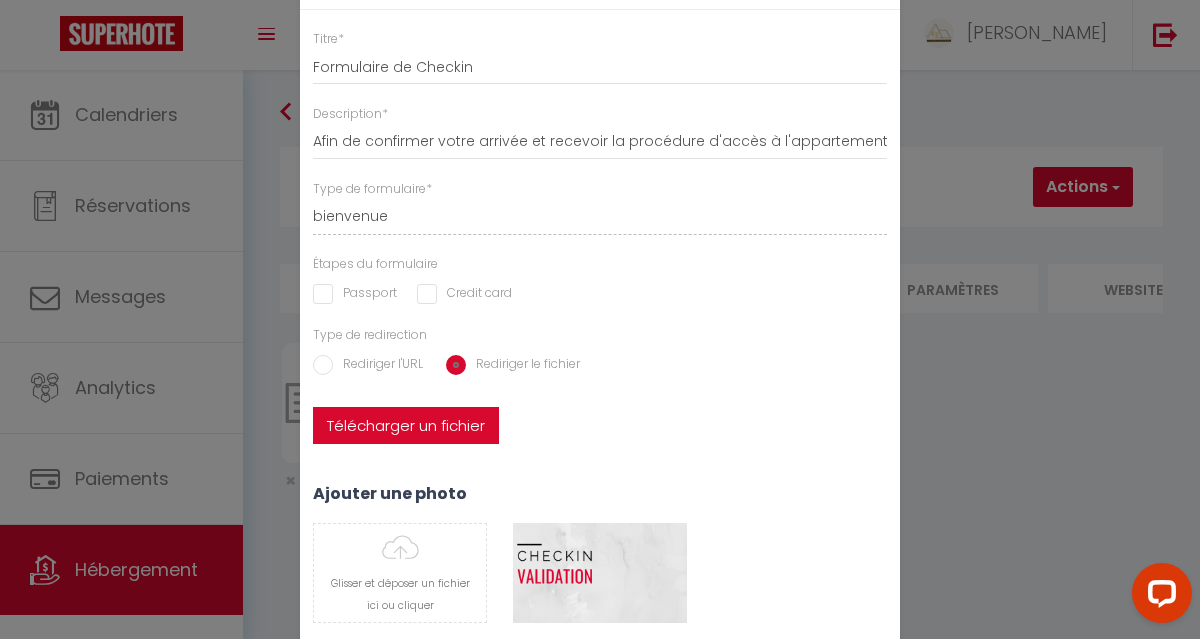 click on "Télécharger un fichier" at bounding box center [406, 426] 